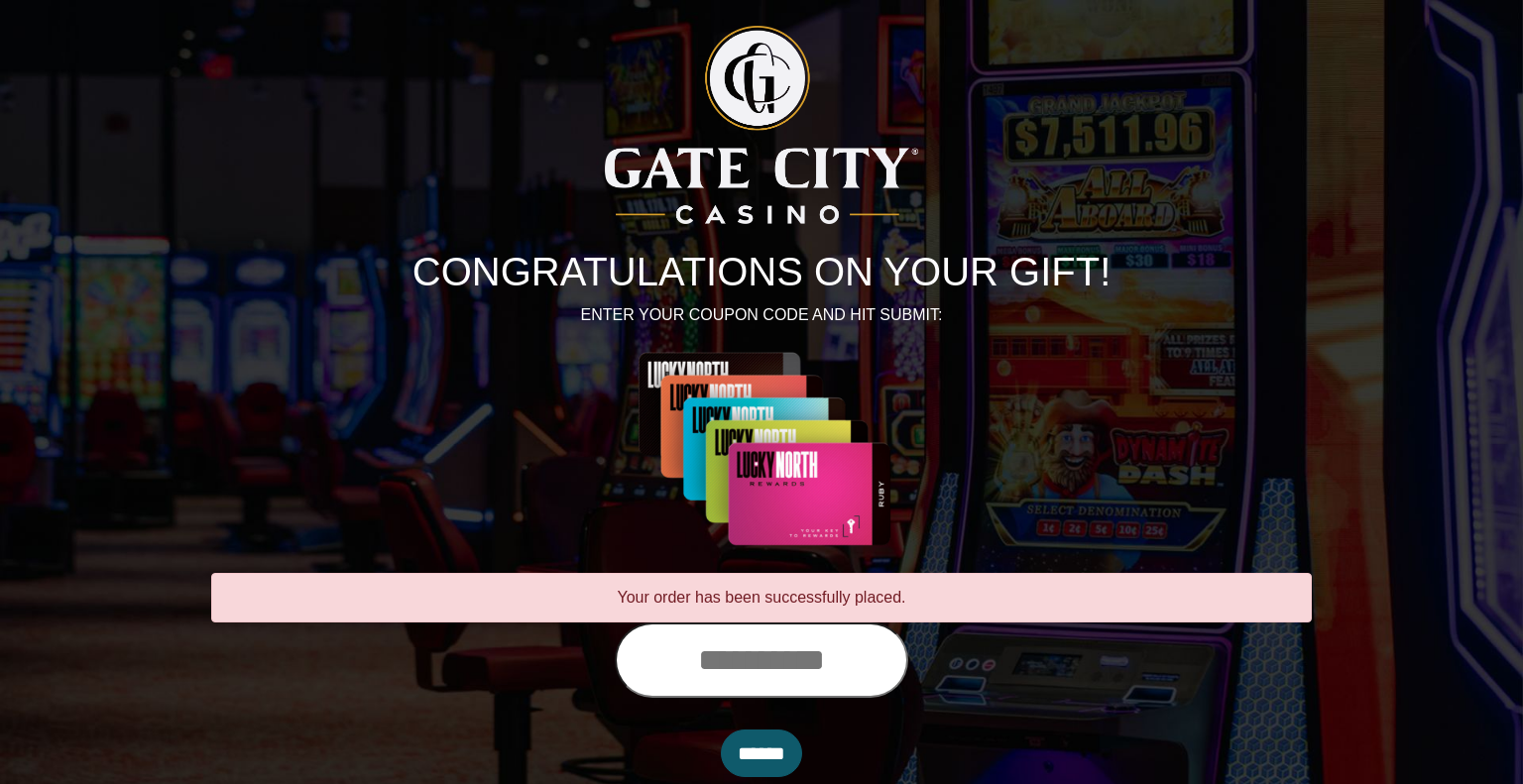 scroll, scrollTop: 0, scrollLeft: 0, axis: both 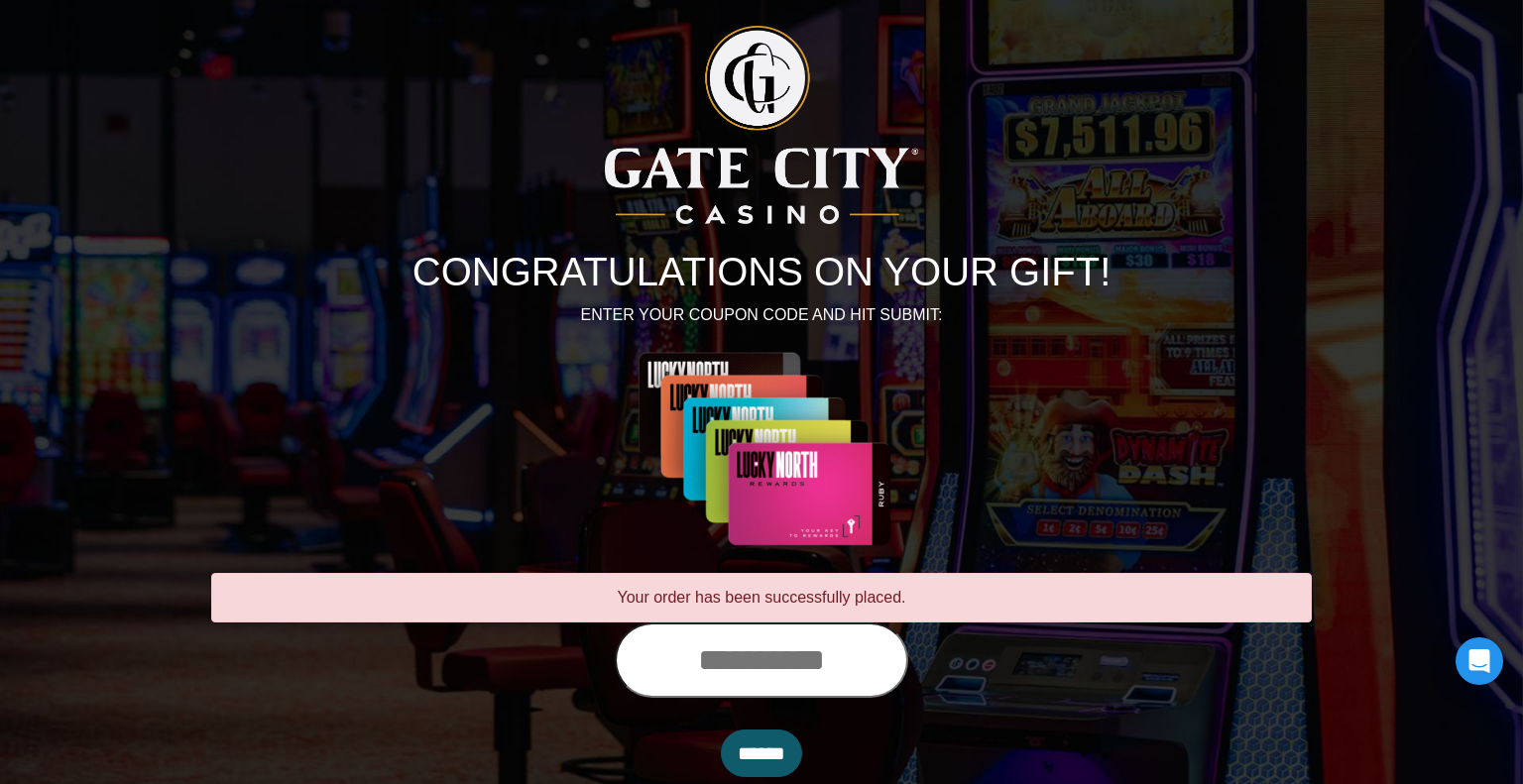 click at bounding box center [762, 660] 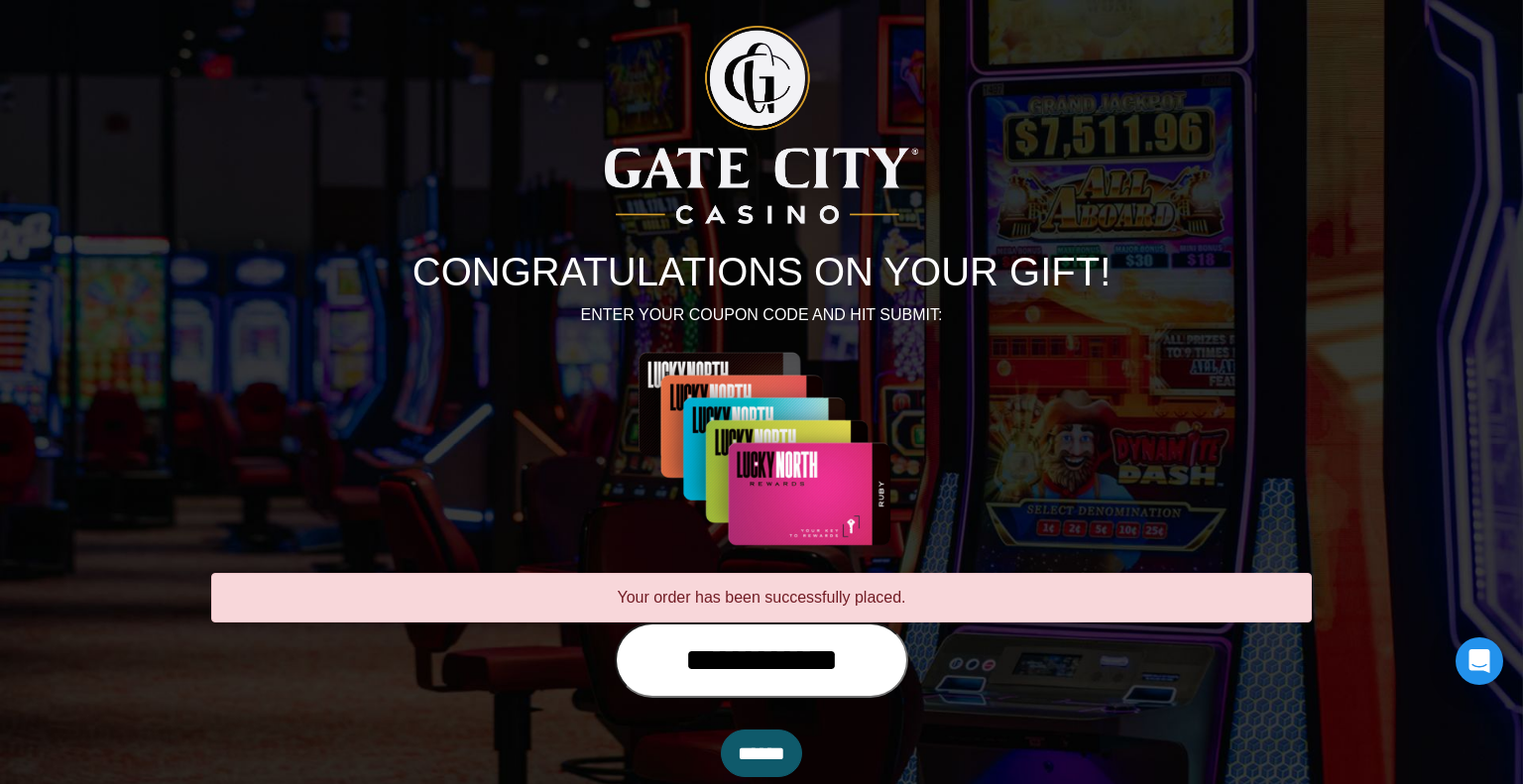 type on "**********" 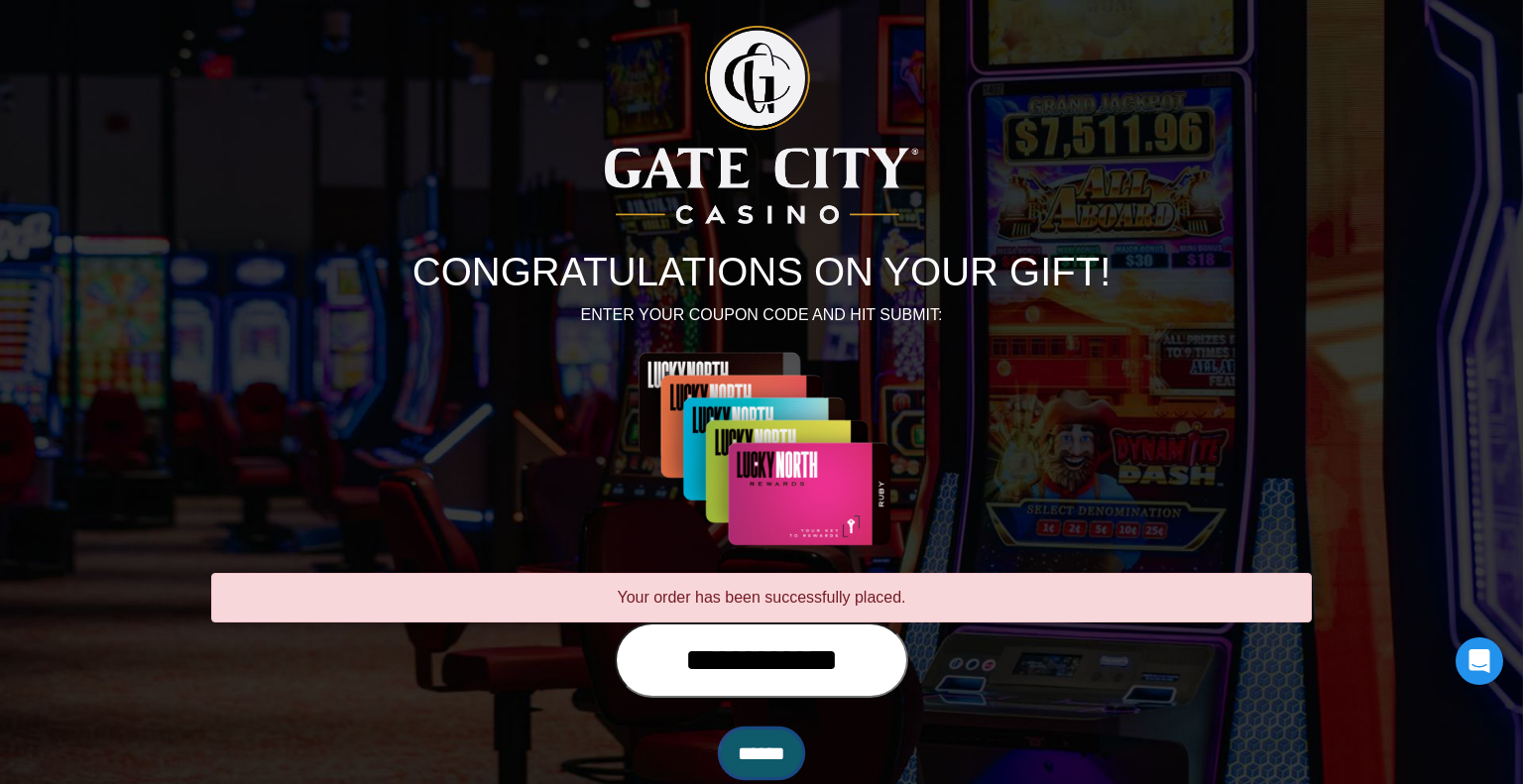 click on "******" at bounding box center (762, 753) 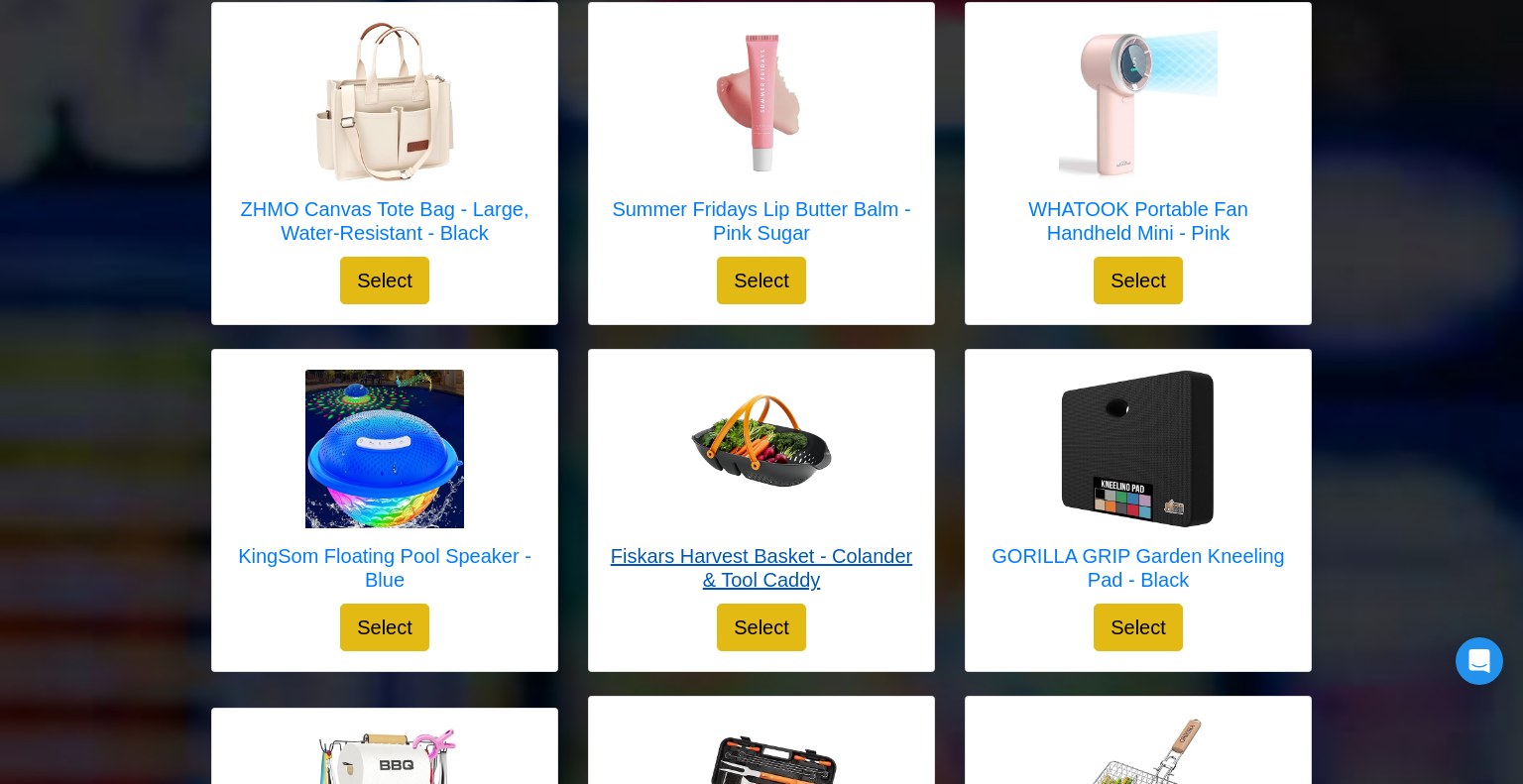 scroll, scrollTop: 1733, scrollLeft: 0, axis: vertical 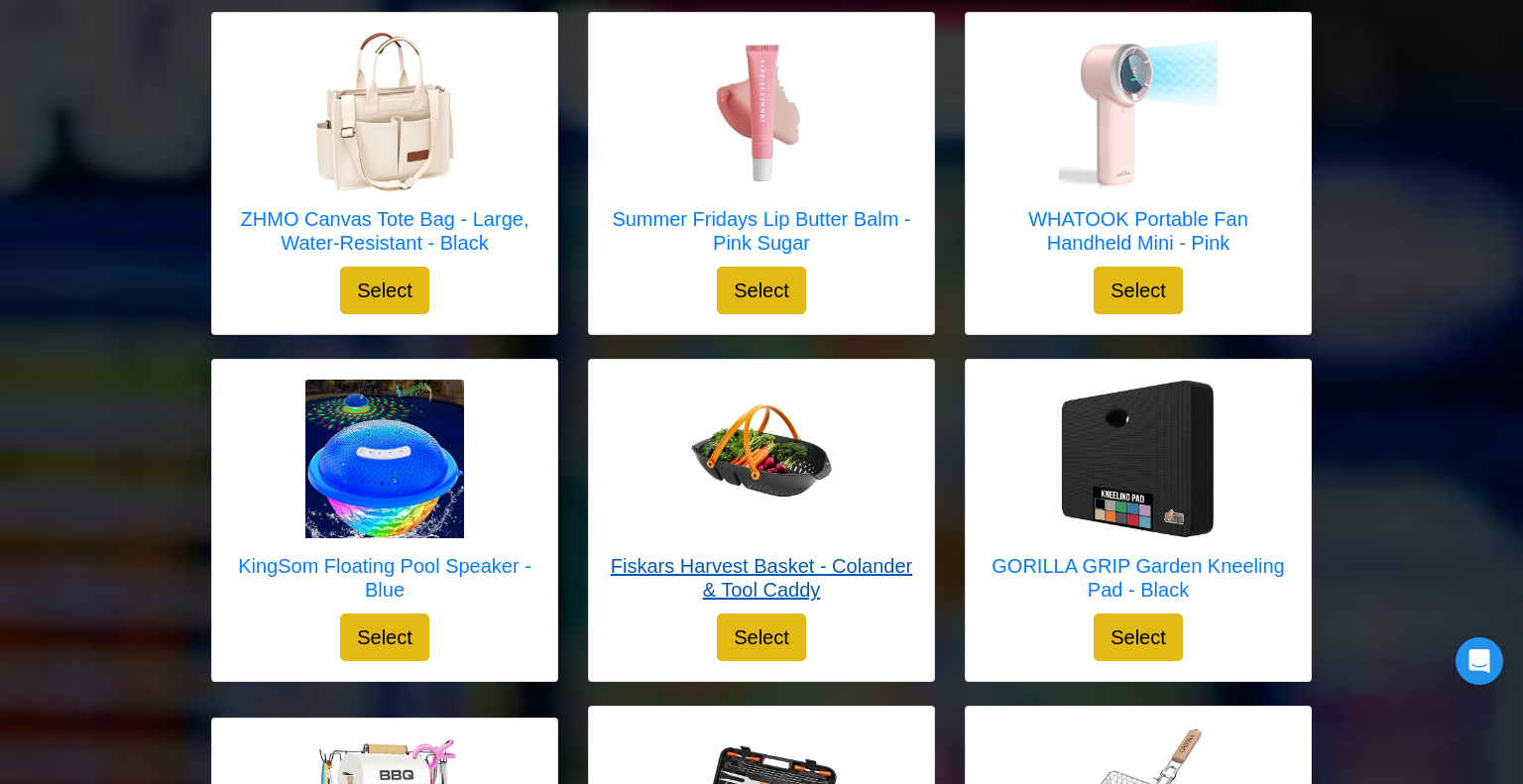 click at bounding box center (762, 806) 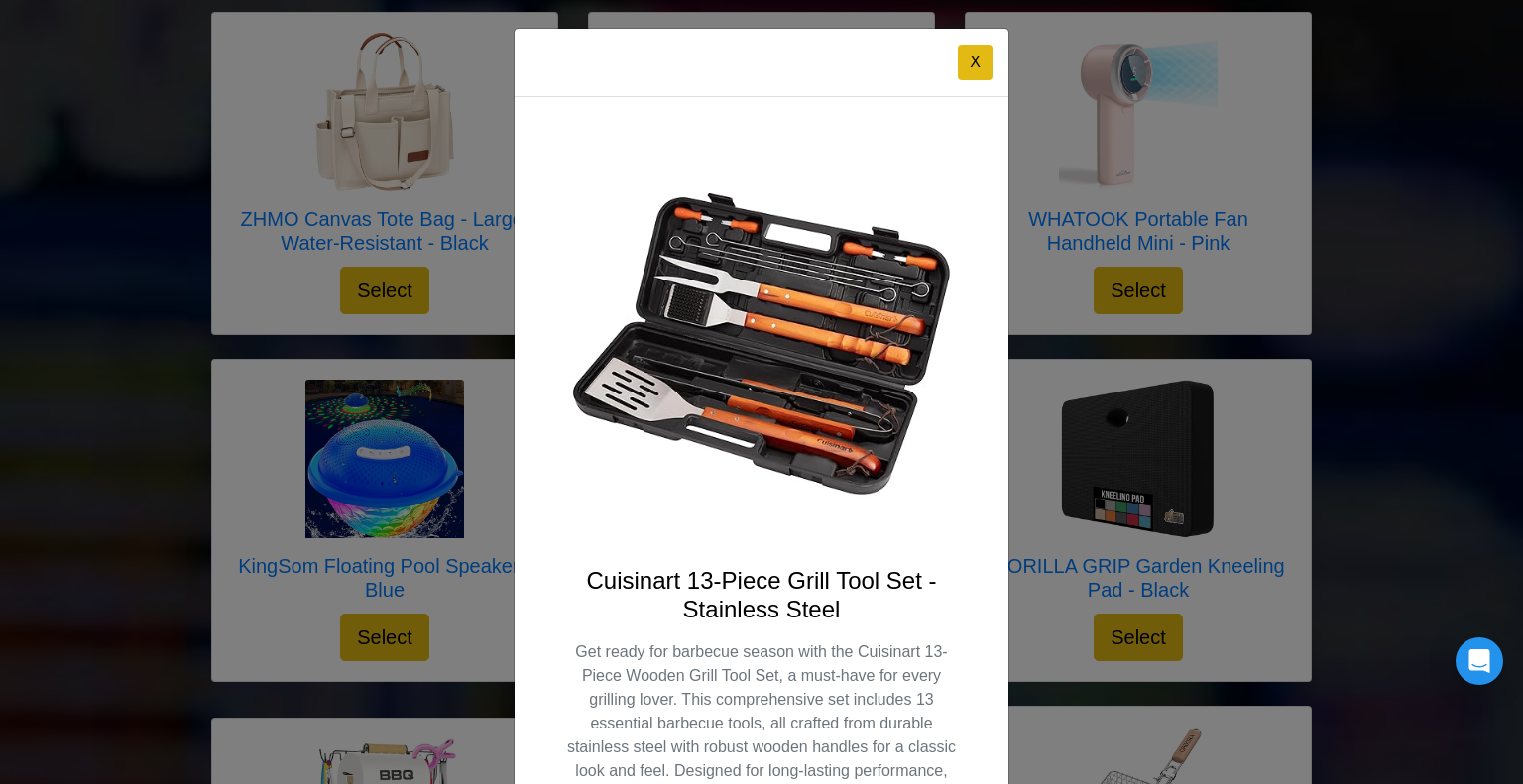click on "Get ready for barbecue season with the Cuisinart 13-Piece Wooden Grill Tool Set, a must-have for every grilling lover. This comprehensive set includes 13 essential barbecue tools, all crafted from durable stainless steel with robust wooden handles for a classic look and feel. Designed for long-lasting performance, these tools feature a convenient length for safe use over hot grills. The set includes an 18.5” spatula, 17.5” grill fork, 17.5” cleaning brush, 18” tongs, four 13.5” stainless steel skewers, and four corn cob holders, all stored in a compact recycled plastic carrying case. With leather straps on the spatula, brush, and tongs, hanging these tools on your grill hooks is easy. Perfect for handling any grill task, this set makes a thoughtful gift for backyard barbecue lovers." at bounding box center (762, 819) 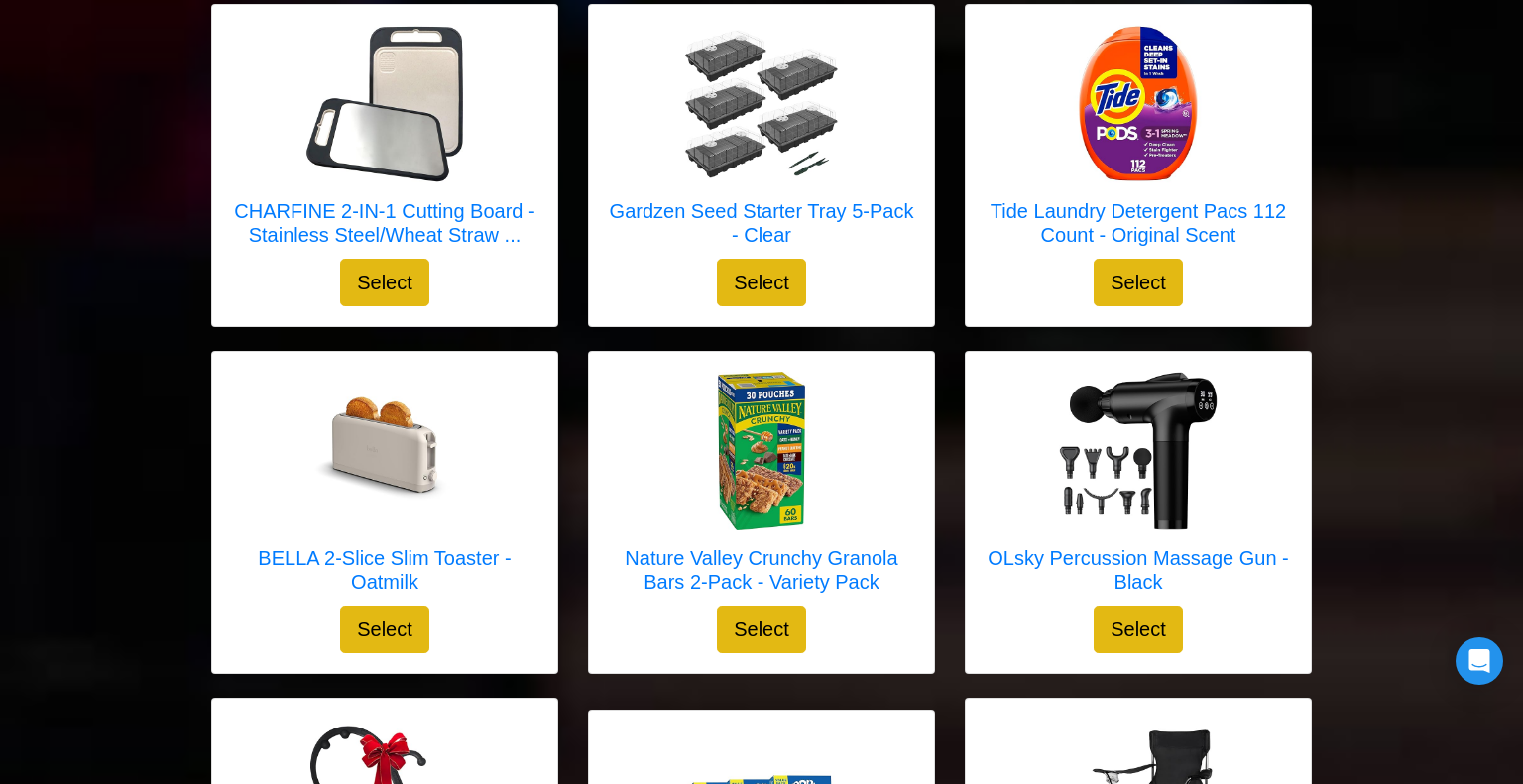 scroll, scrollTop: 3477, scrollLeft: 0, axis: vertical 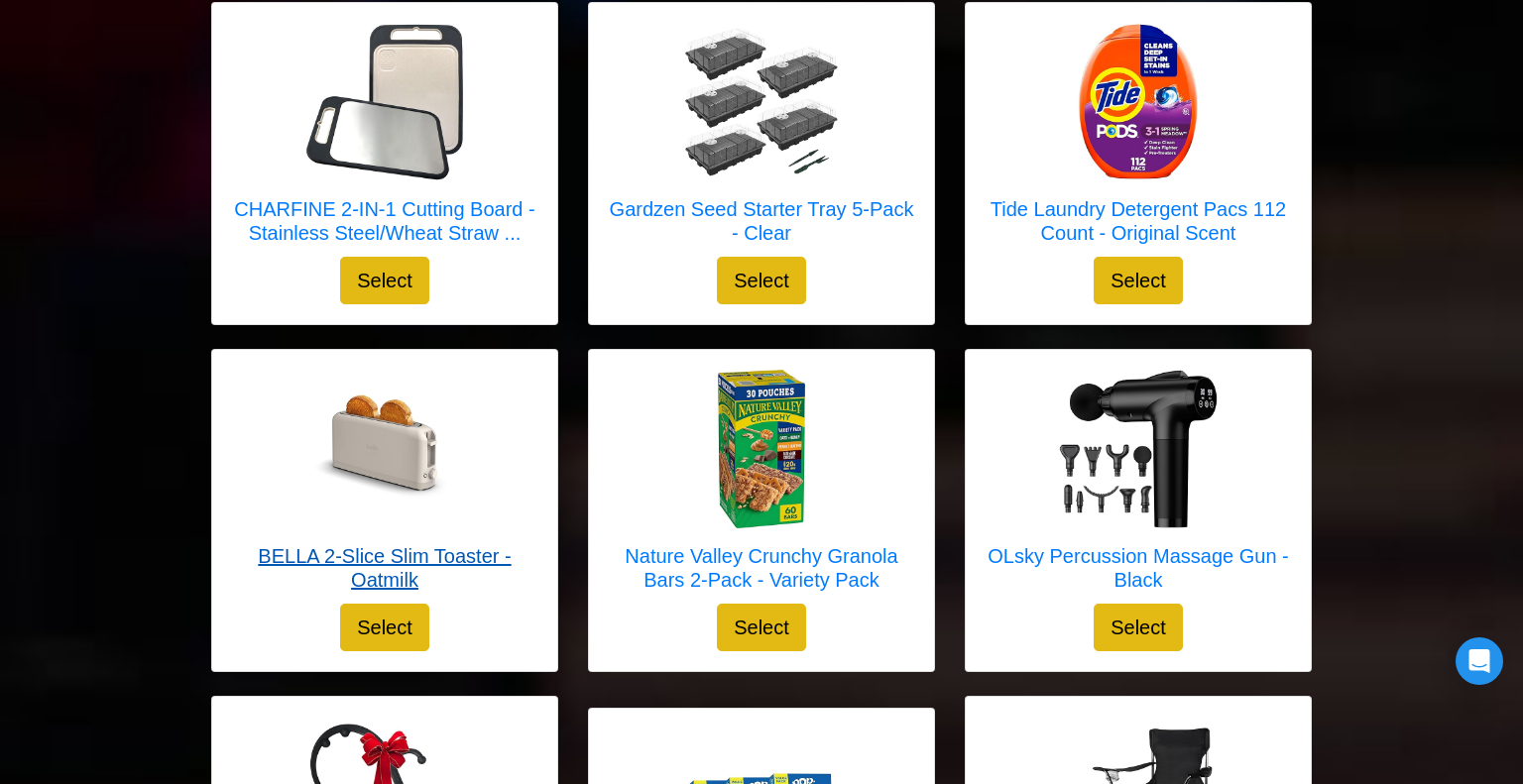 click on "BELLA 2-Slice Slim Toaster - Oatmilk" at bounding box center (385, 568) 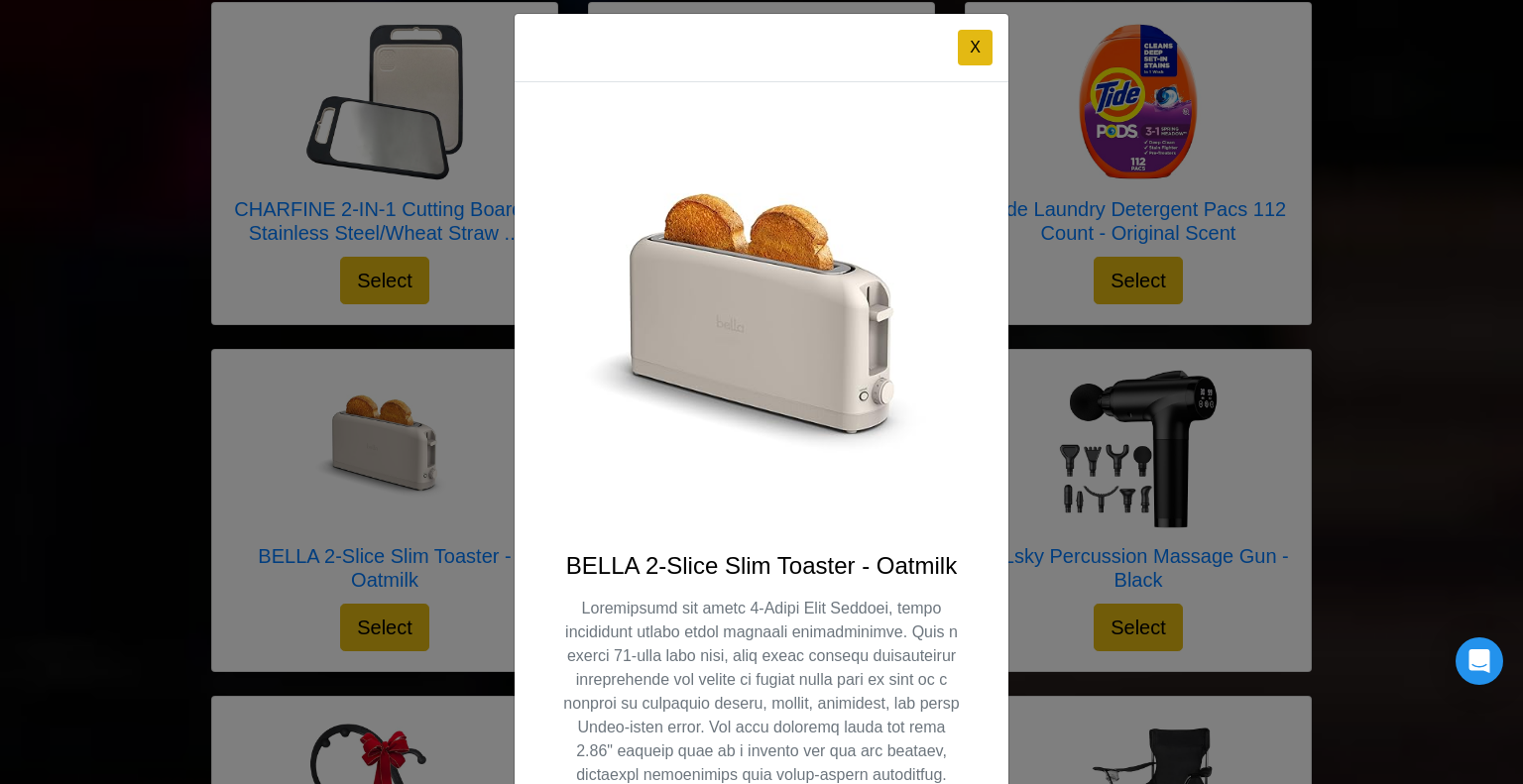 scroll, scrollTop: 0, scrollLeft: 0, axis: both 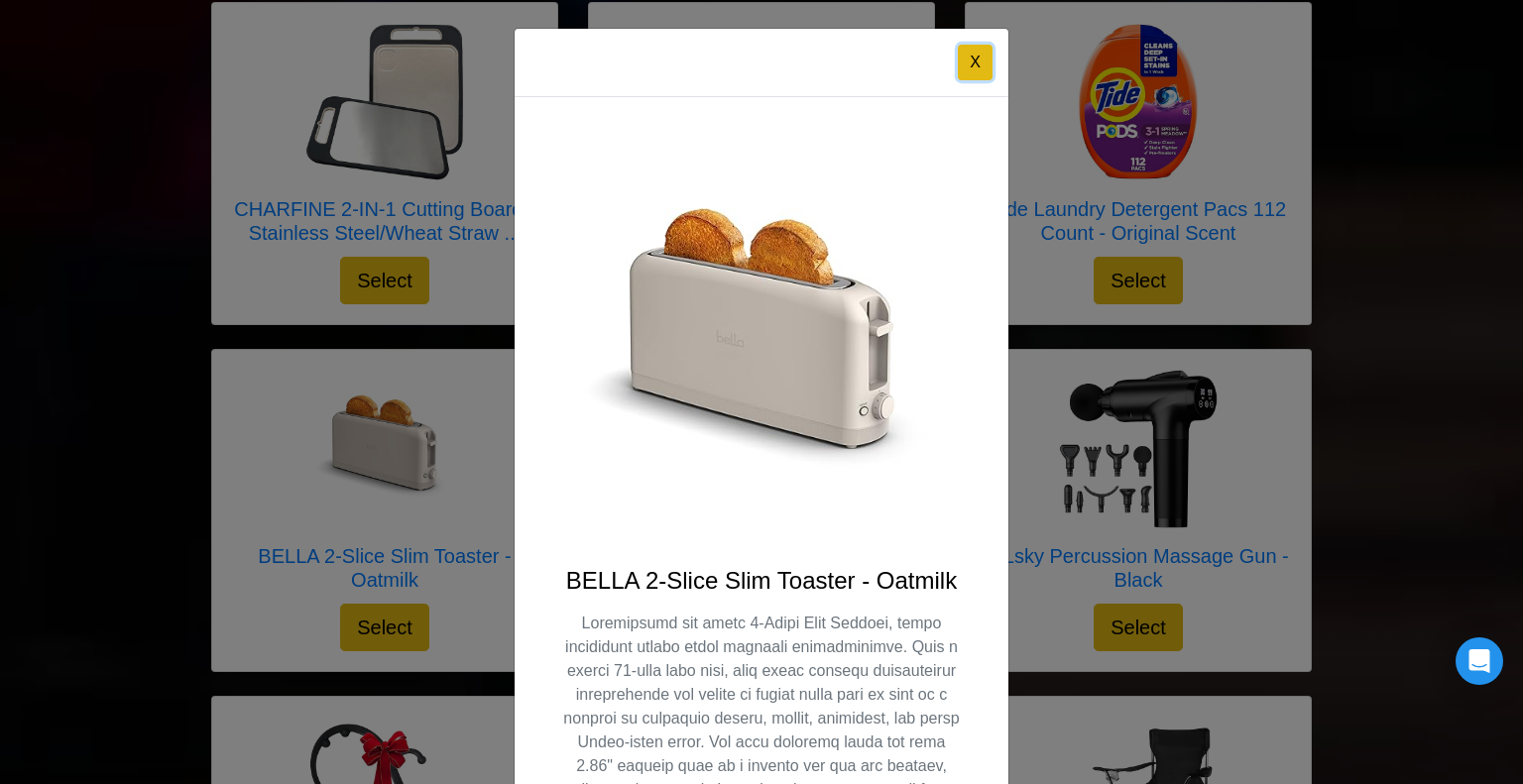 click on "X" at bounding box center [975, 62] 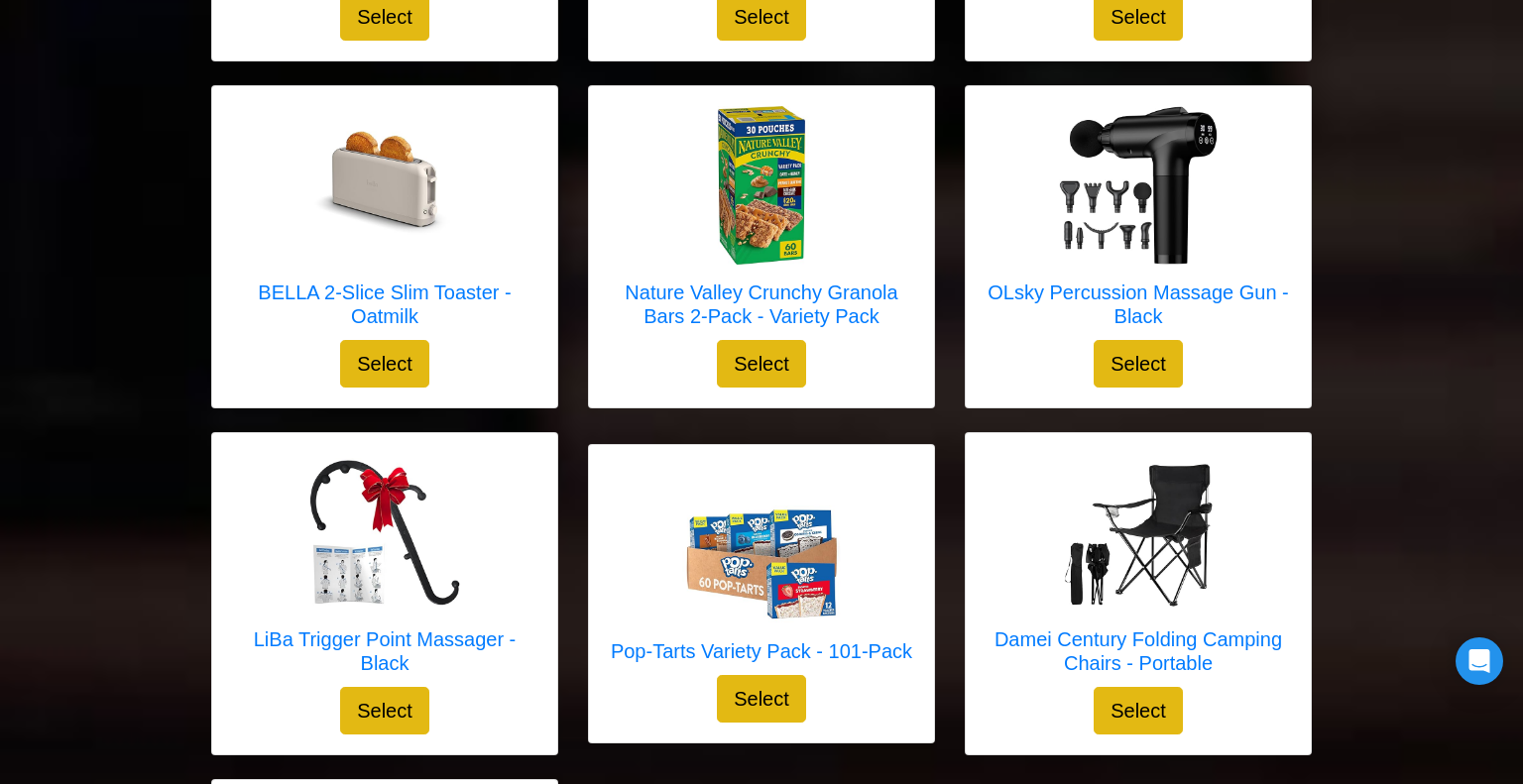 scroll, scrollTop: 3750, scrollLeft: 0, axis: vertical 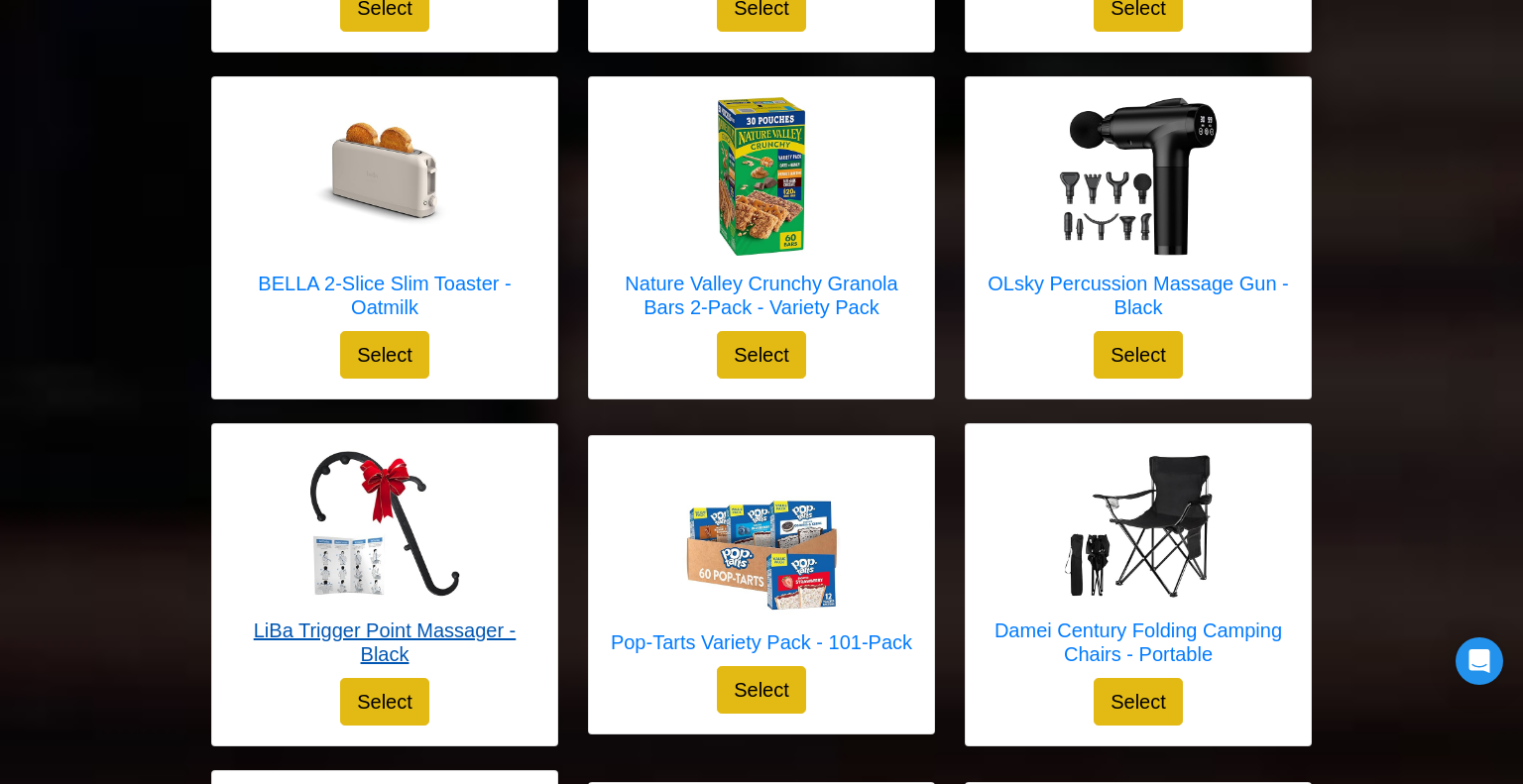 click on "LiBa Trigger Point Massager - Black" at bounding box center (385, 642) 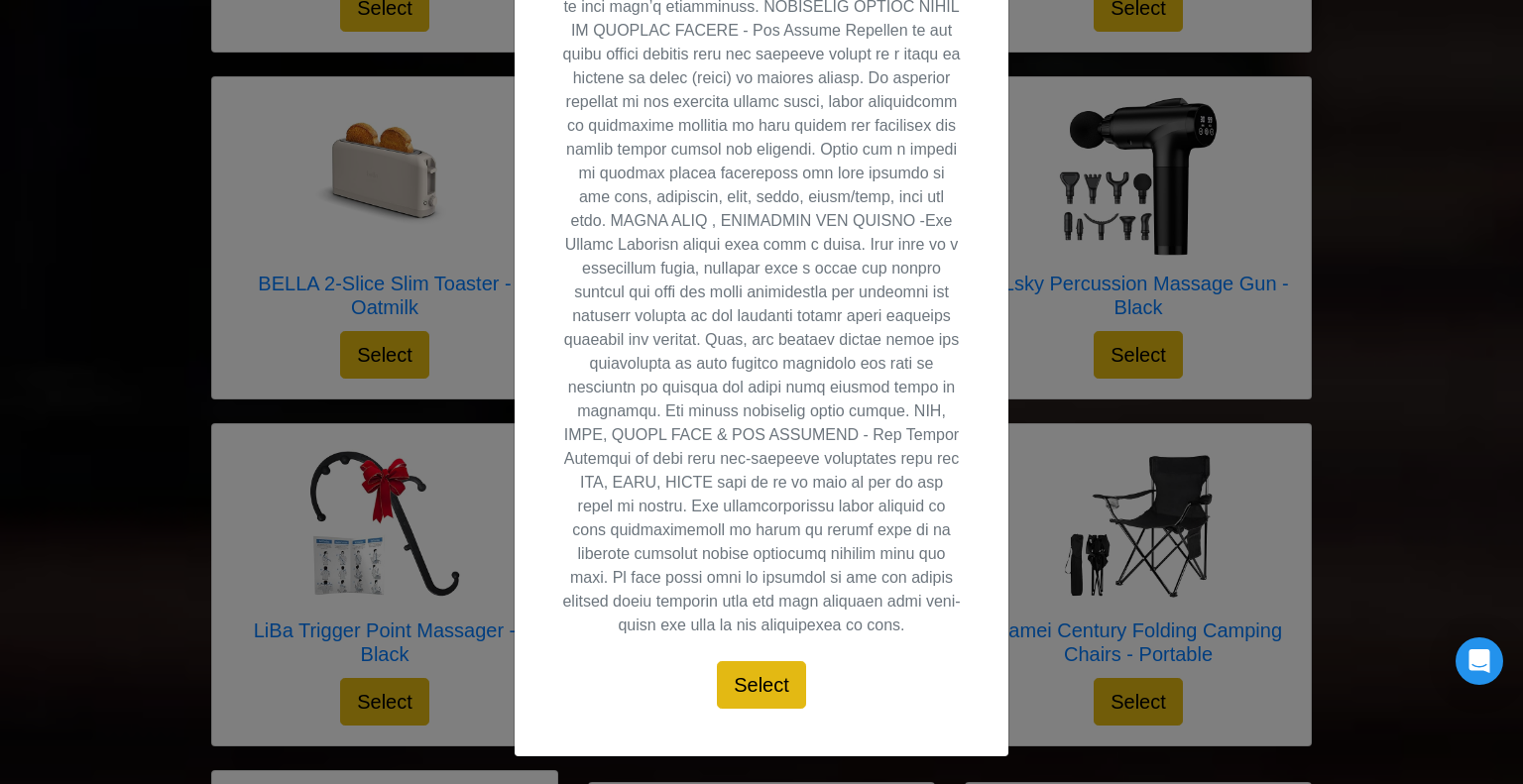 scroll, scrollTop: 822, scrollLeft: 0, axis: vertical 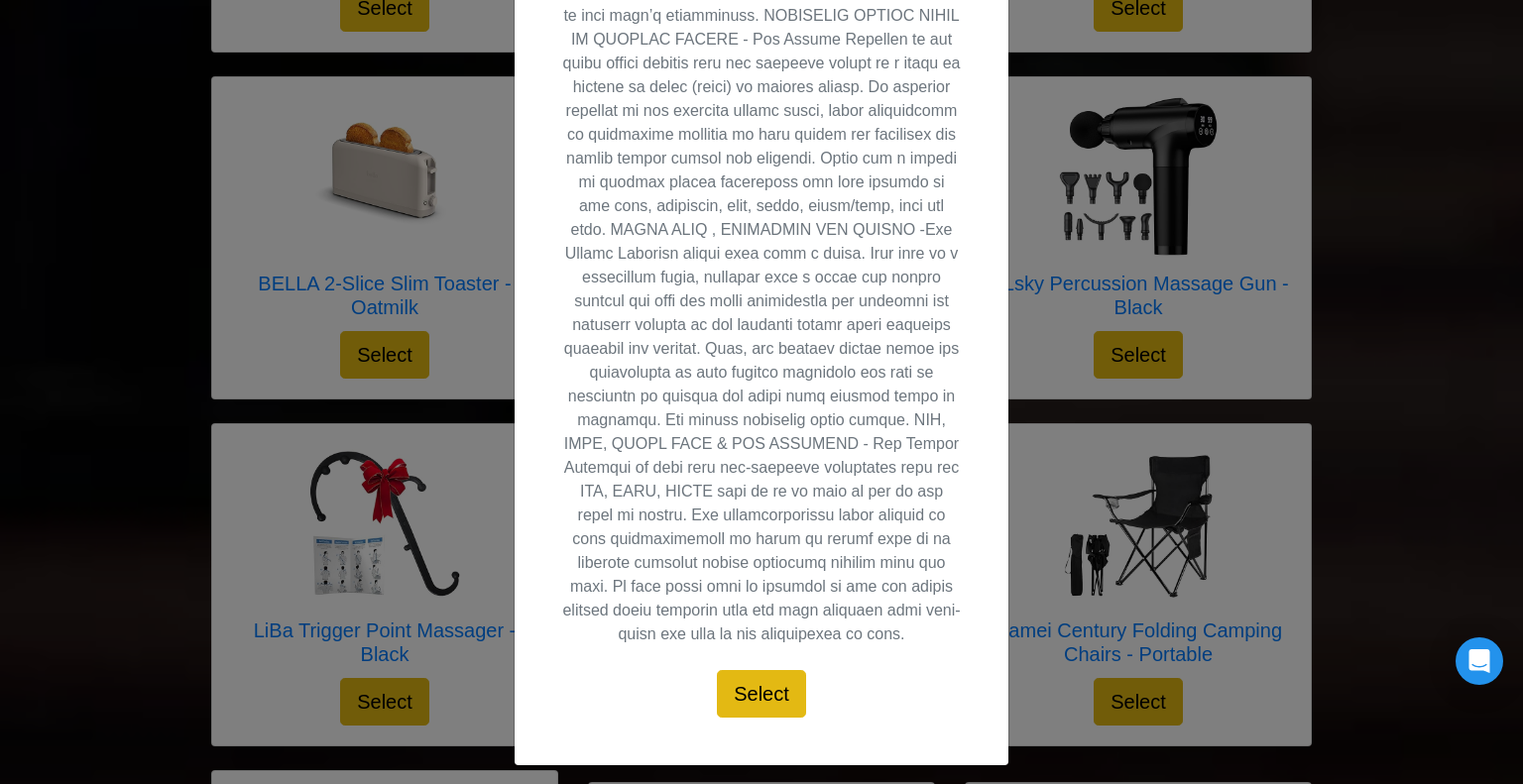 click on "X
LiBa Trigger Point Massager - Black
Select" at bounding box center (762, 392) 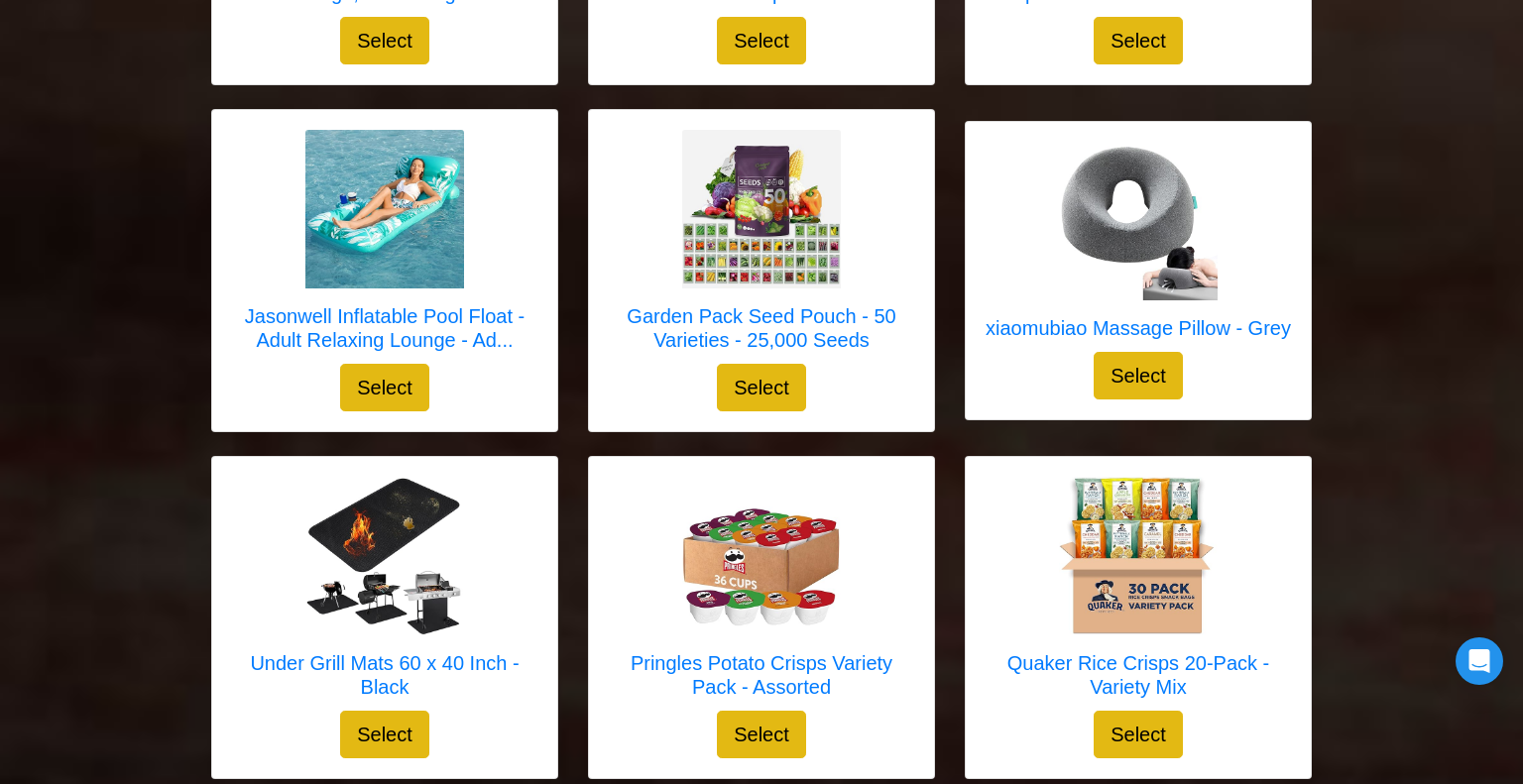 scroll, scrollTop: 5106, scrollLeft: 0, axis: vertical 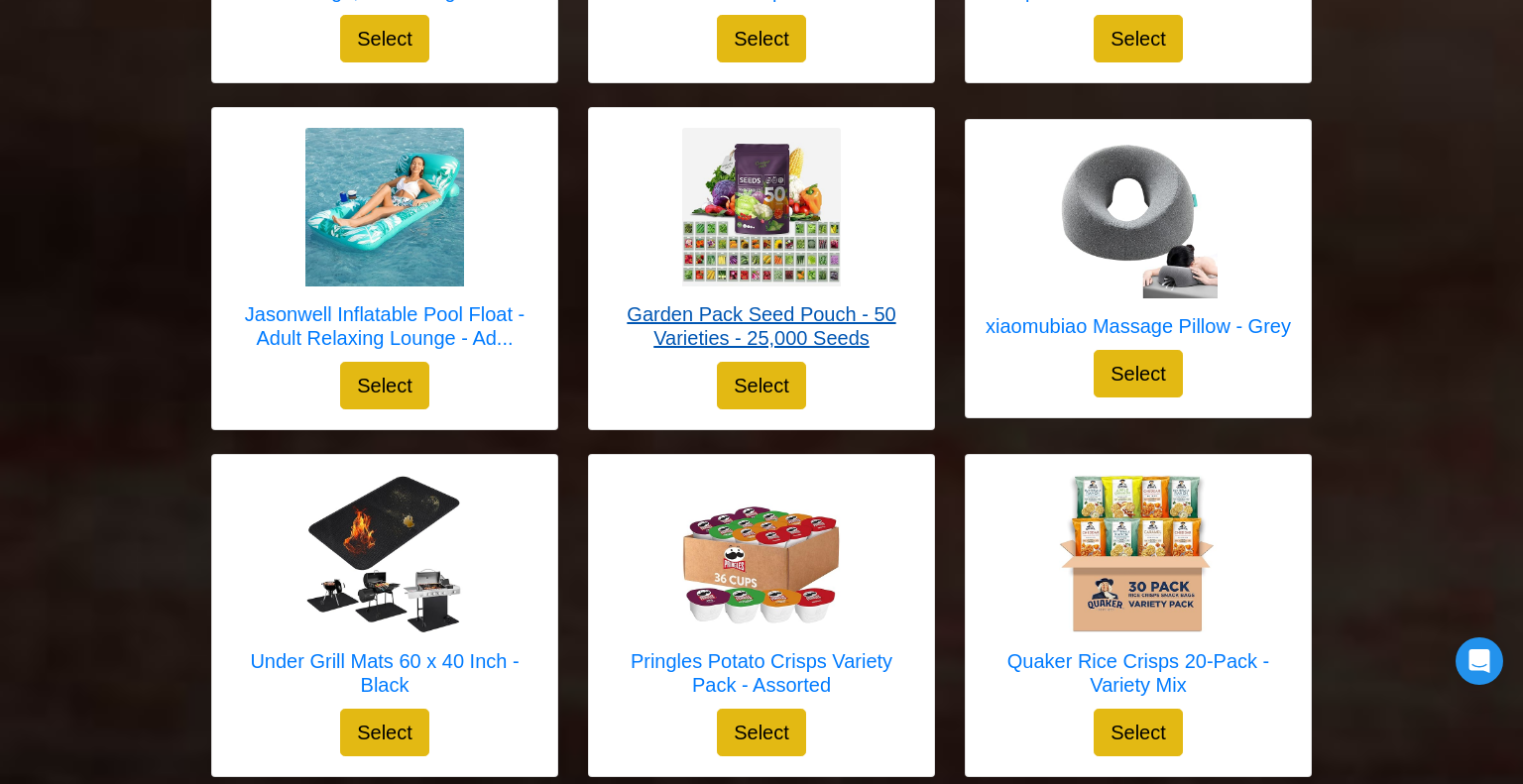 click on "Garden Pack Seed Pouch - 50 Varieties - 25,000 Seeds" at bounding box center [762, 326] 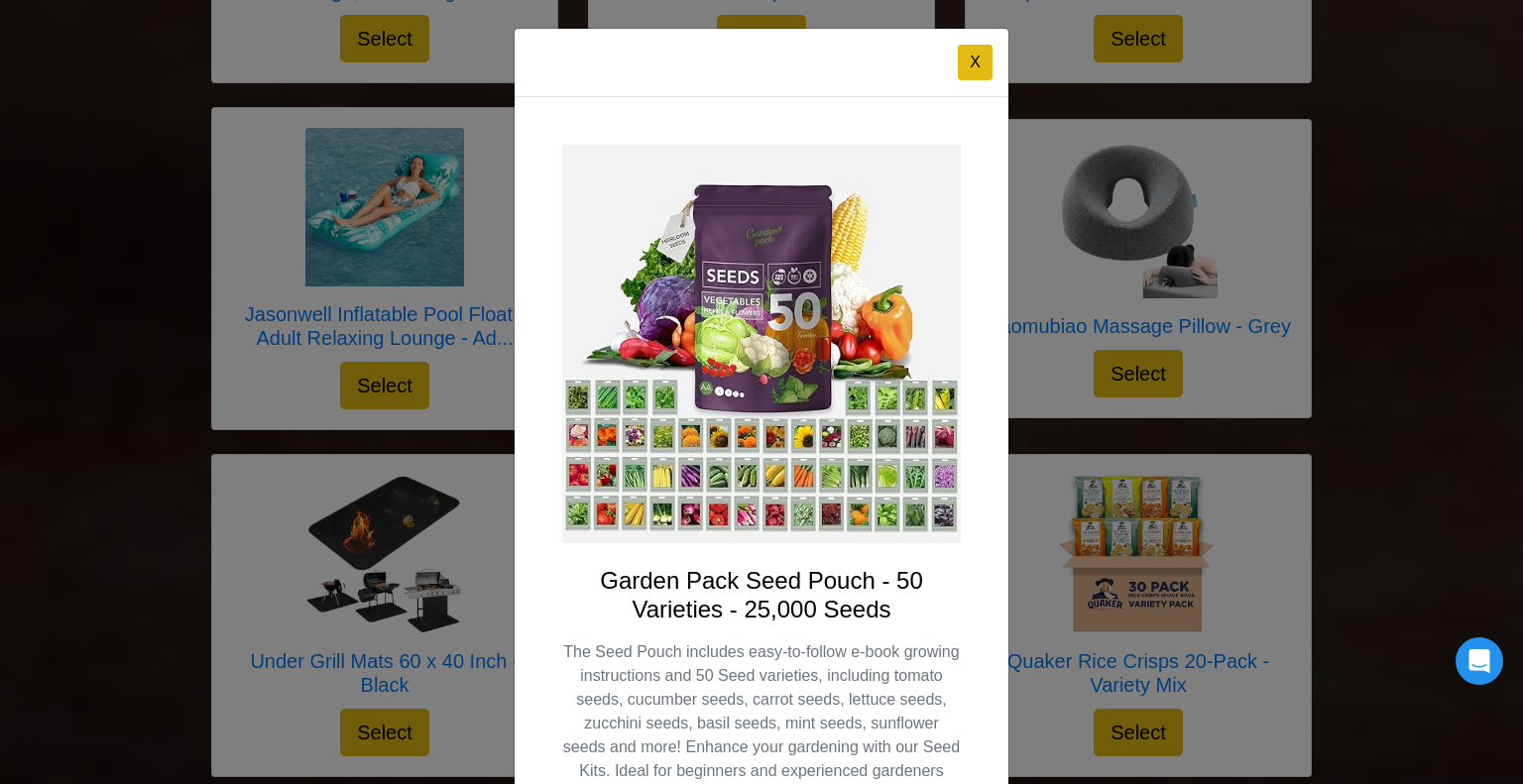 click at bounding box center (762, 344) 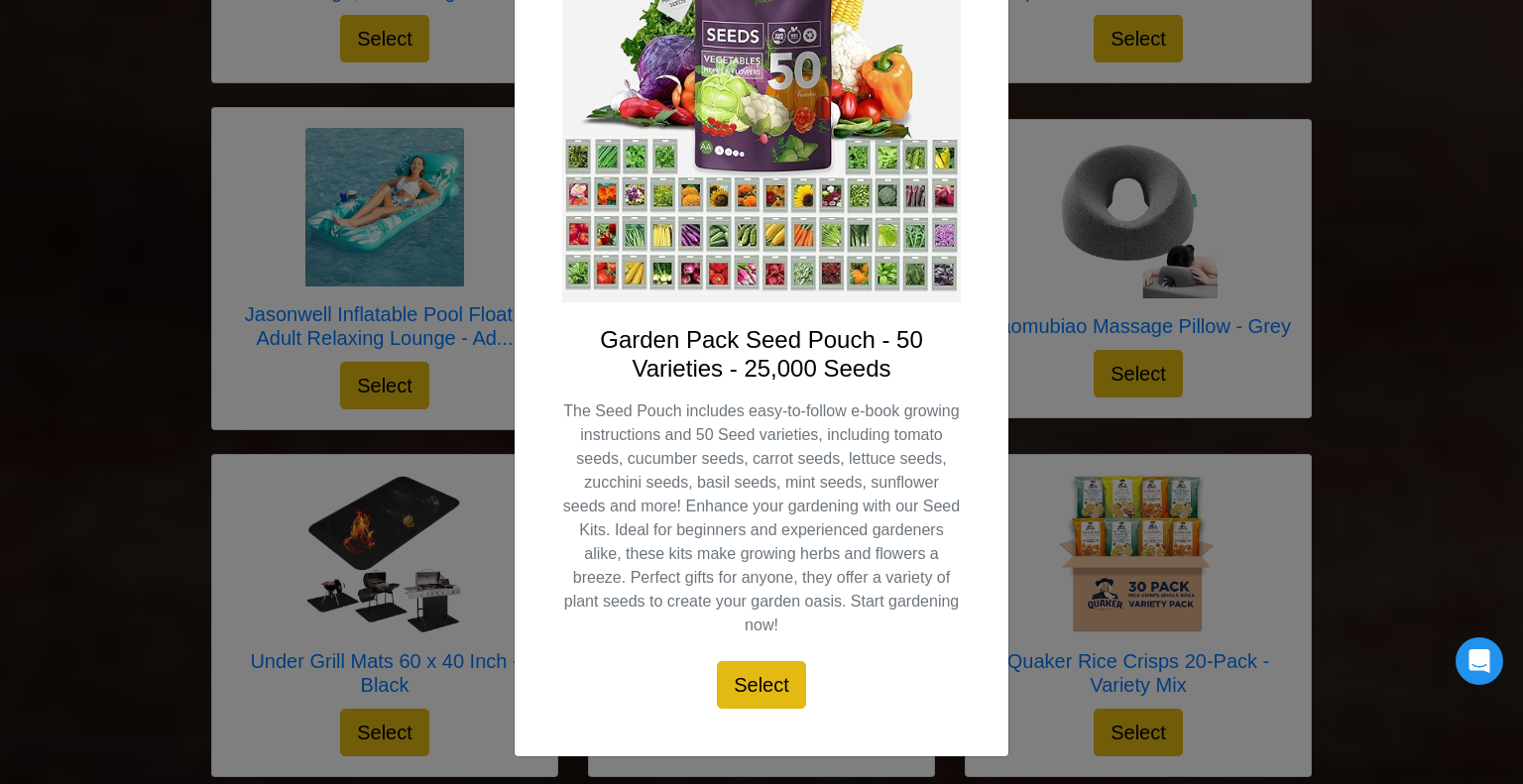 scroll, scrollTop: 240, scrollLeft: 0, axis: vertical 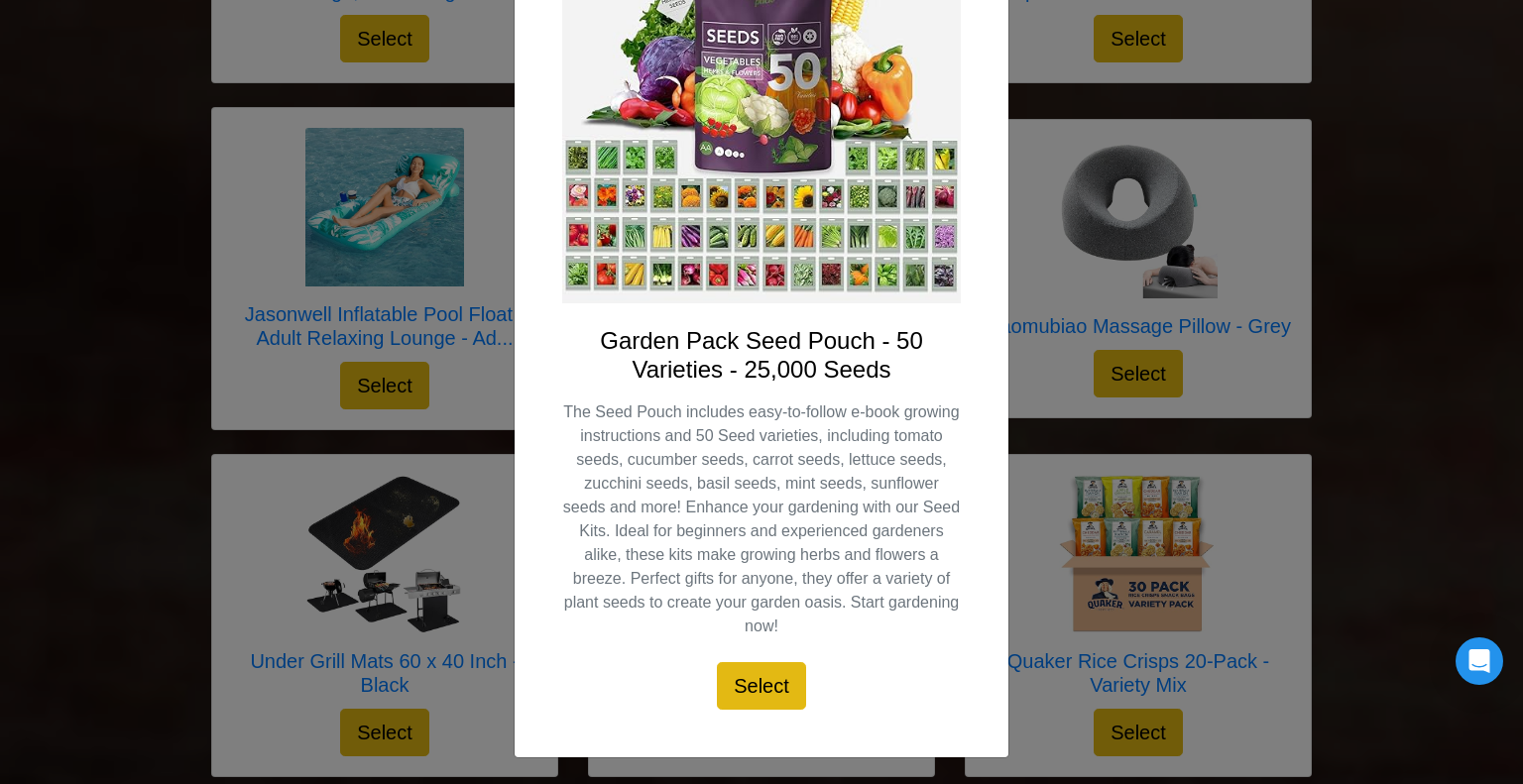 click on "X
Garden Pack Seed Pouch - 50 Varieties - 25,000 Seeds
The Seed Pouch includes easy-to-follow e-book growing instructions and 50 Seed varieties, including tomato seeds, cucumber seeds, carrot seeds, lettuce seeds, zucchini seeds, basil seeds, mint seeds, sunflower seeds and more! Enhance your gardening with our Seed Kits. Ideal for beginners and experienced gardeners alike, these kits make growing herbs and flowers a breeze. Perfect gifts for anyone, they offer a variety of plant seeds to create your garden oasis. Start gardening now!
Select" at bounding box center (762, 392) 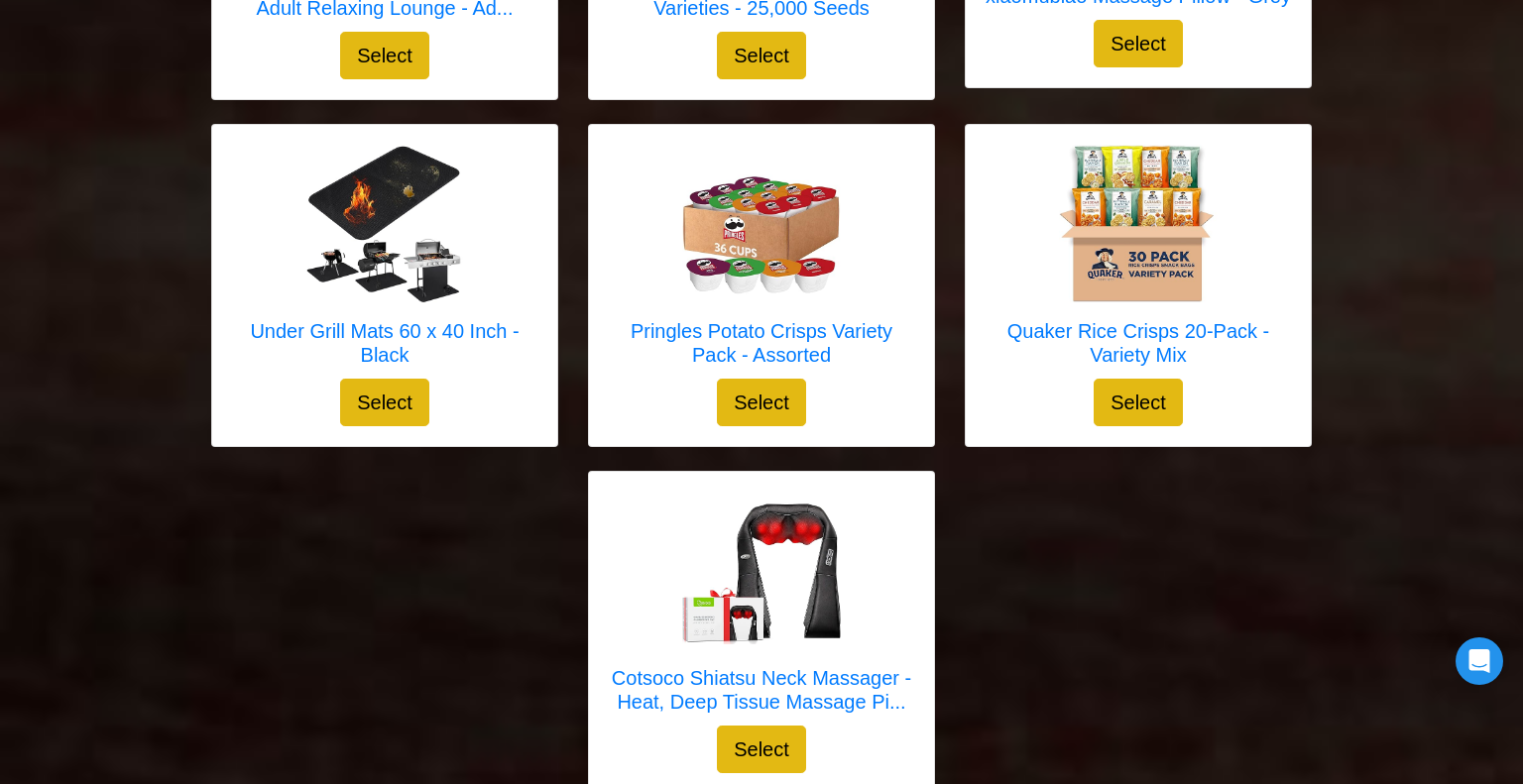 scroll, scrollTop: 5504, scrollLeft: 0, axis: vertical 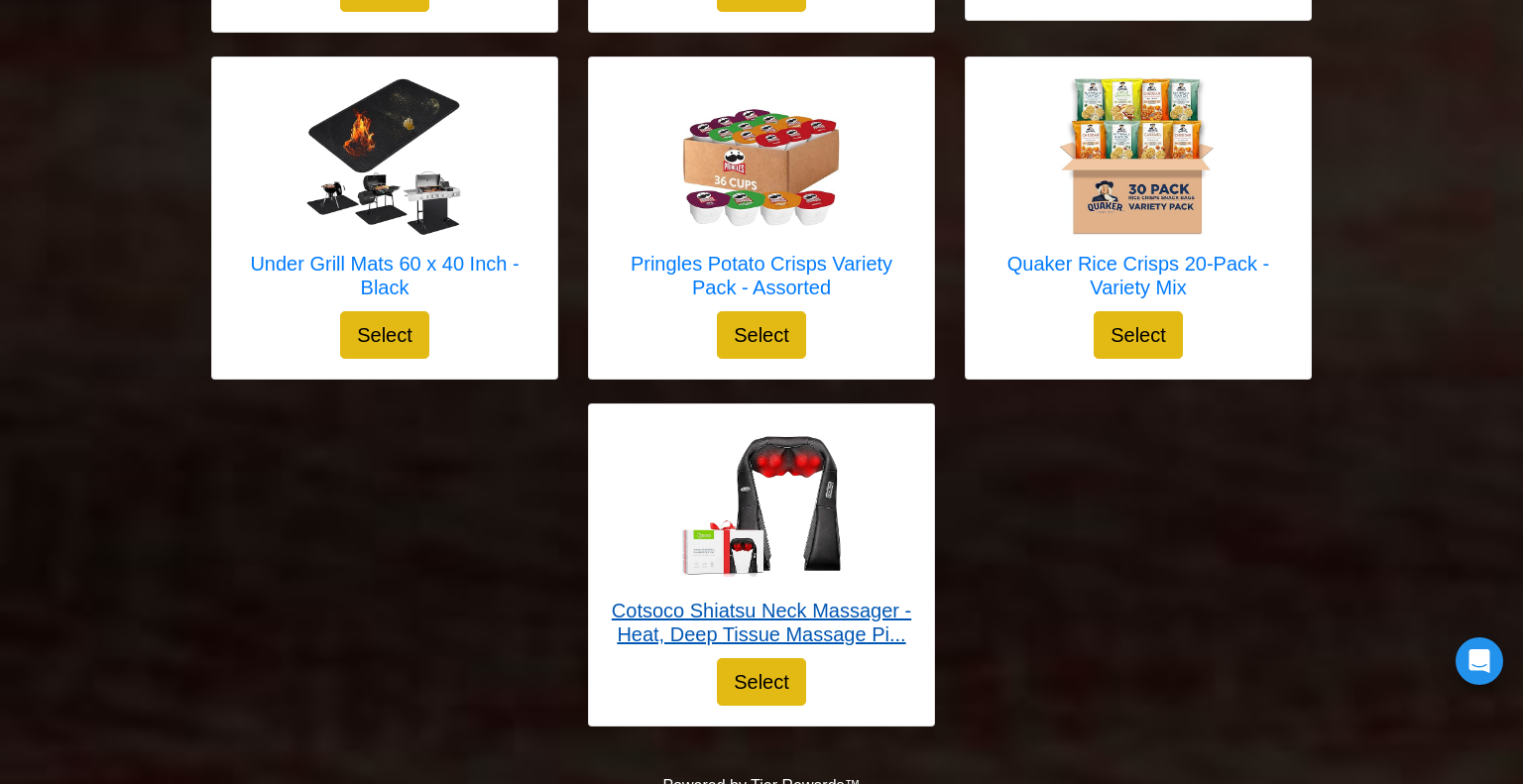 click at bounding box center [762, 504] 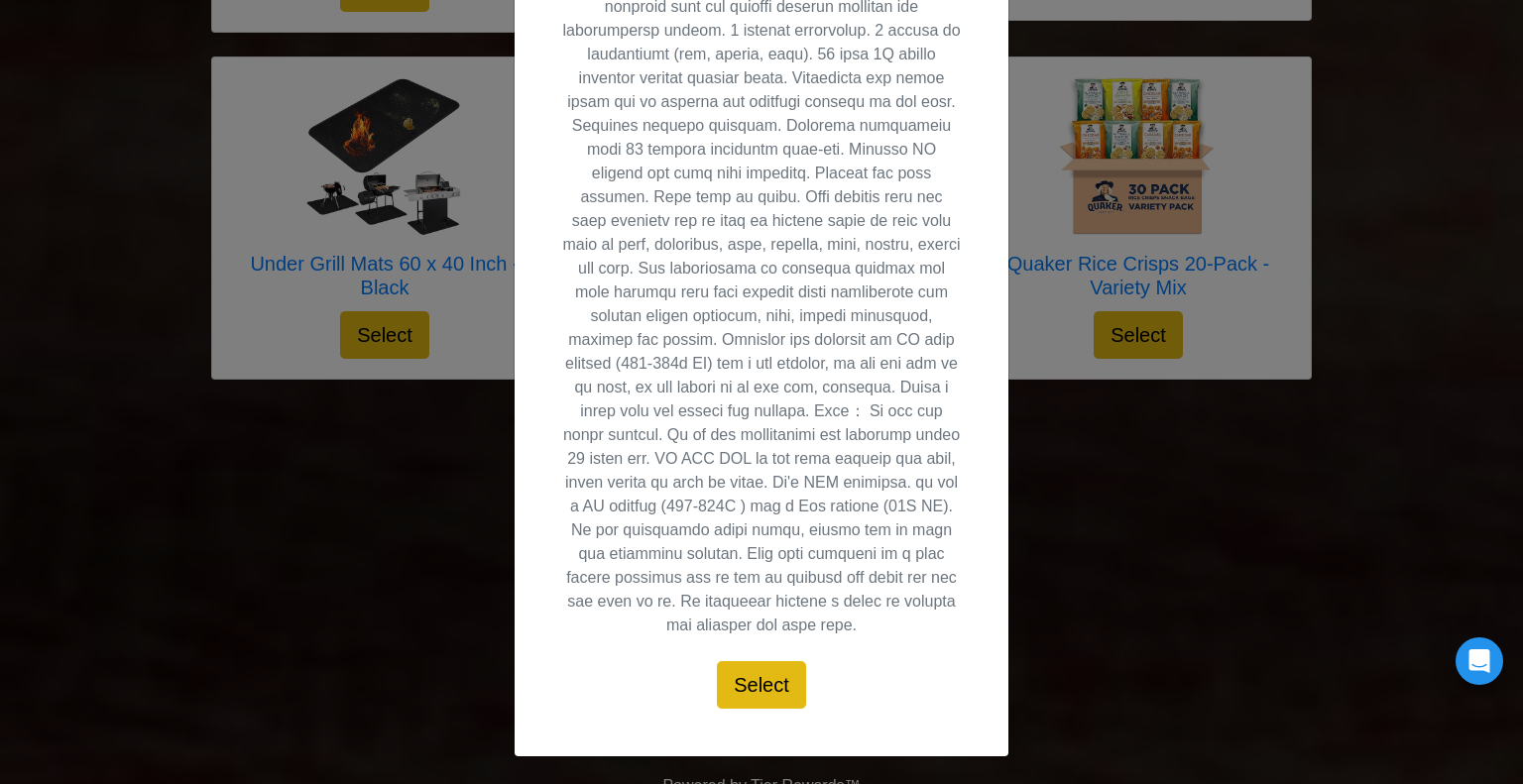 scroll, scrollTop: 0, scrollLeft: 0, axis: both 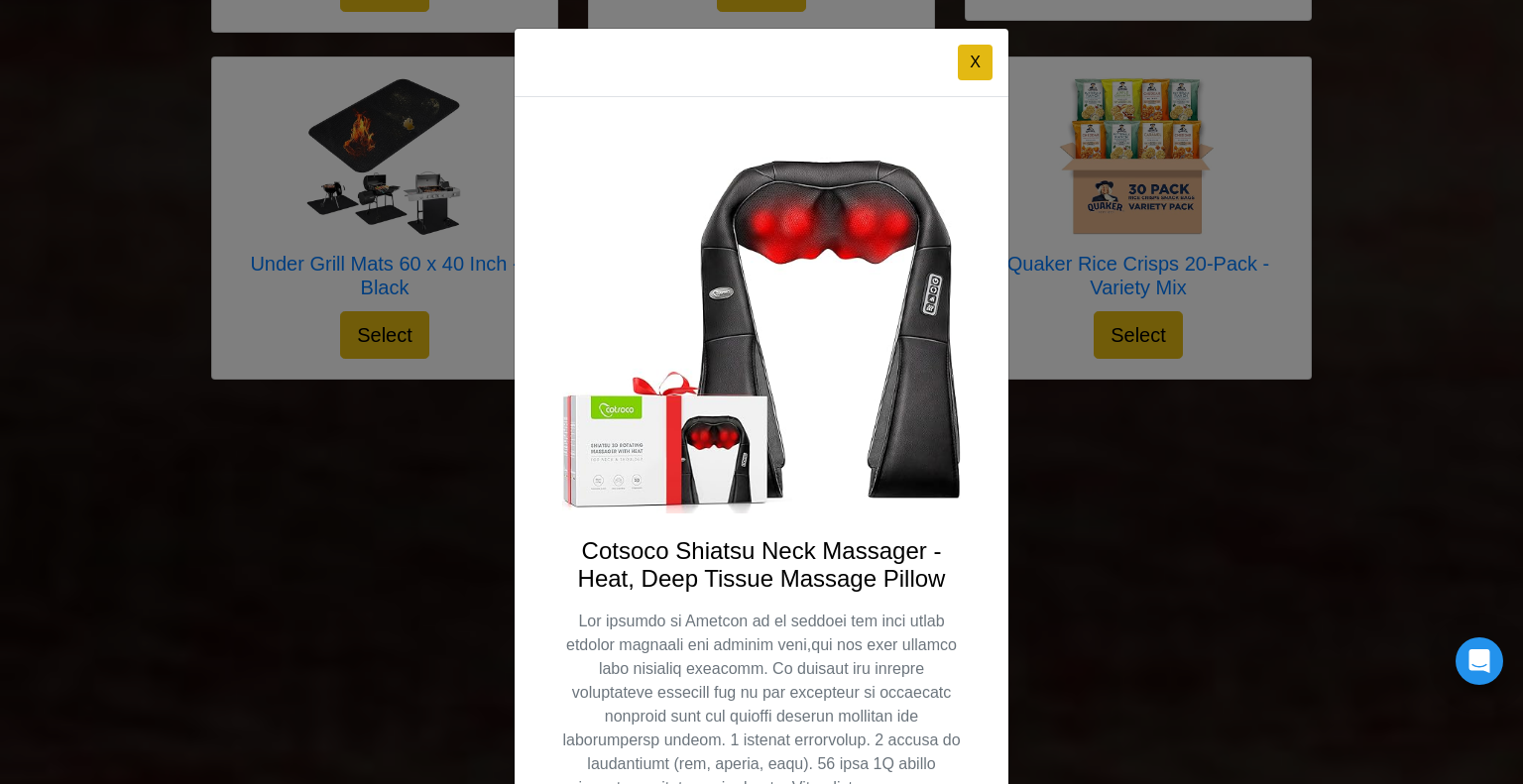 click on "X
Cotsoco Shiatsu Neck Massager - Heat, Deep Tissue Massage Pillow
Select" at bounding box center [762, 392] 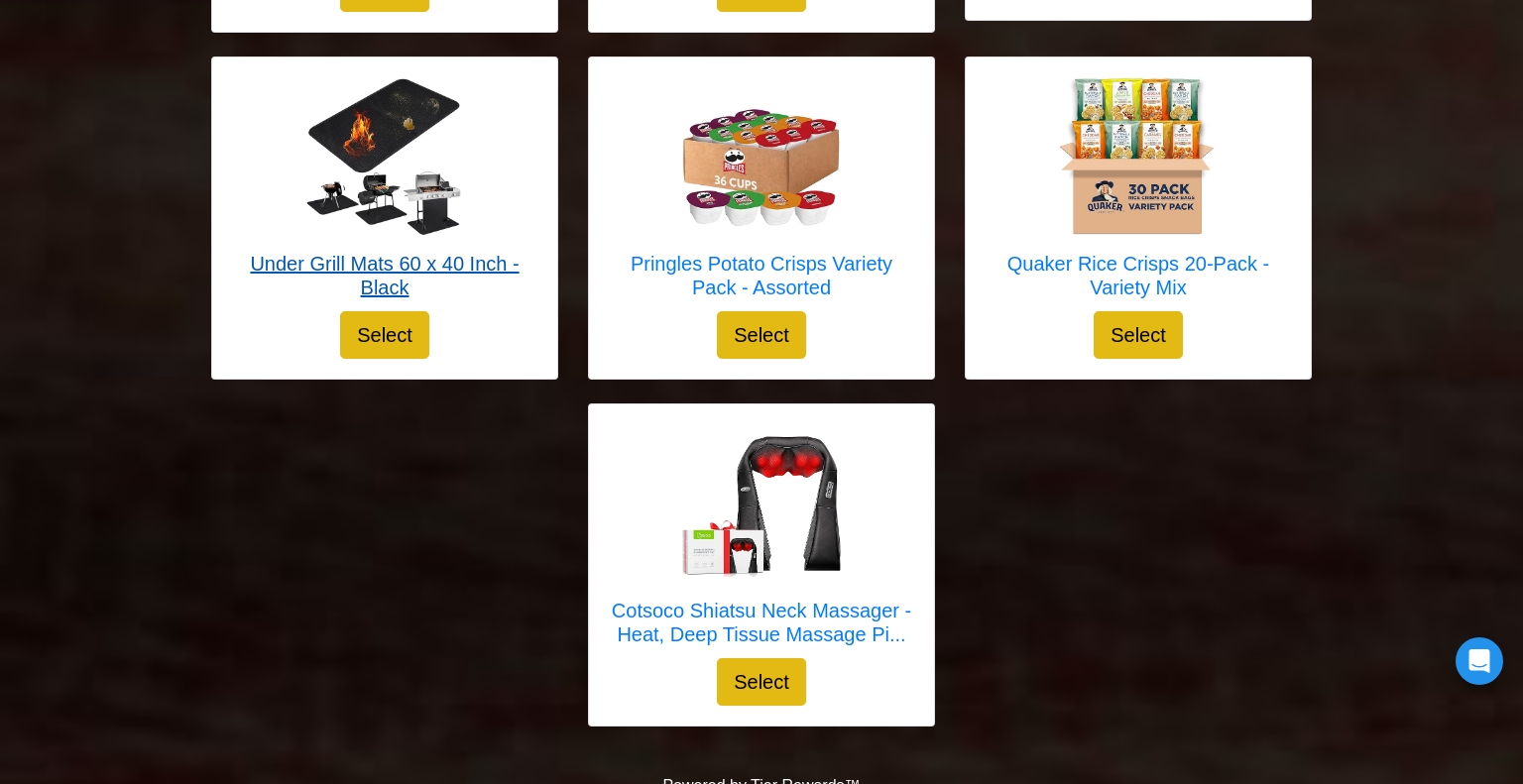 click on "Under Grill Mats 60 x 40 Inch - Black" at bounding box center (385, 276) 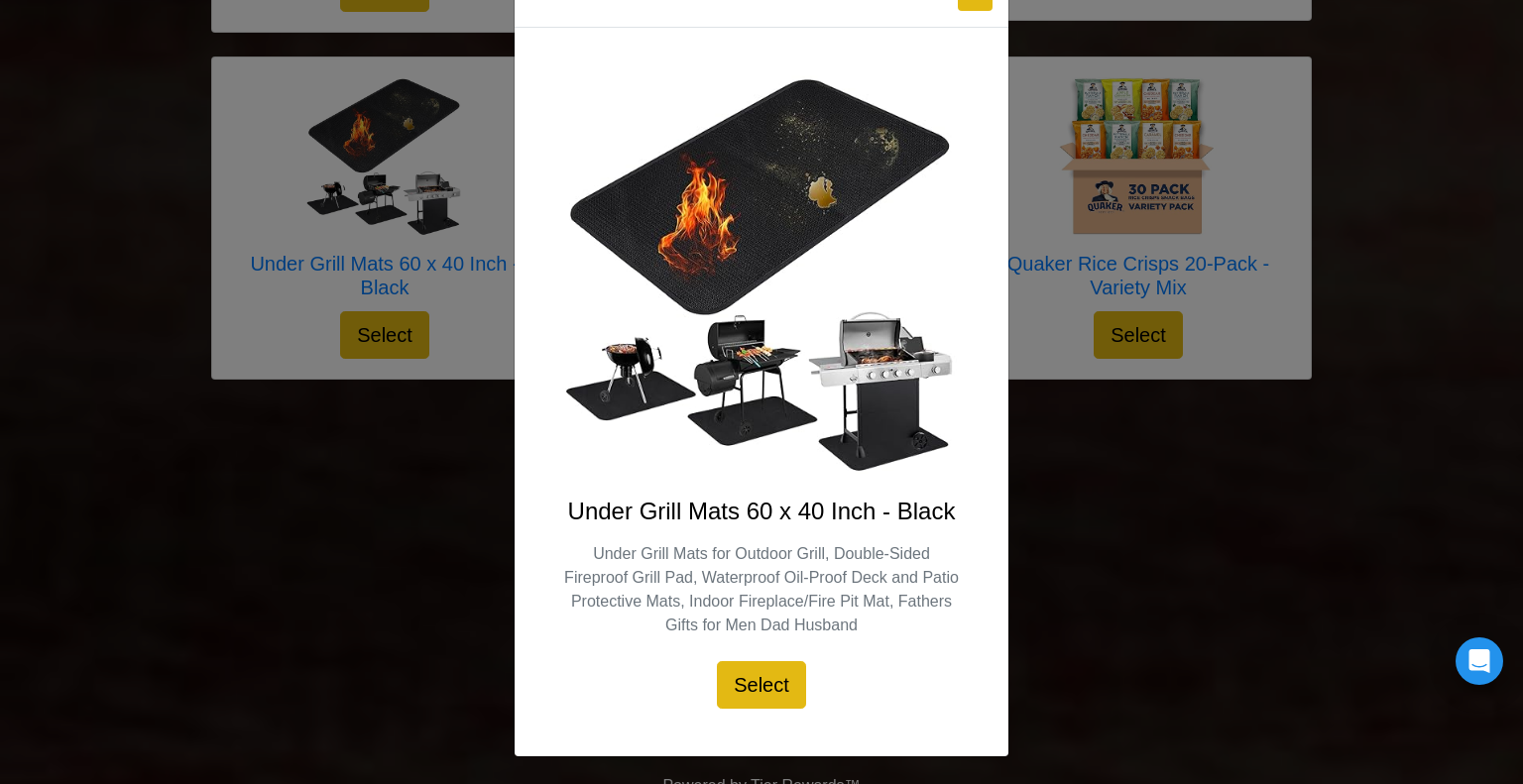 scroll, scrollTop: 0, scrollLeft: 0, axis: both 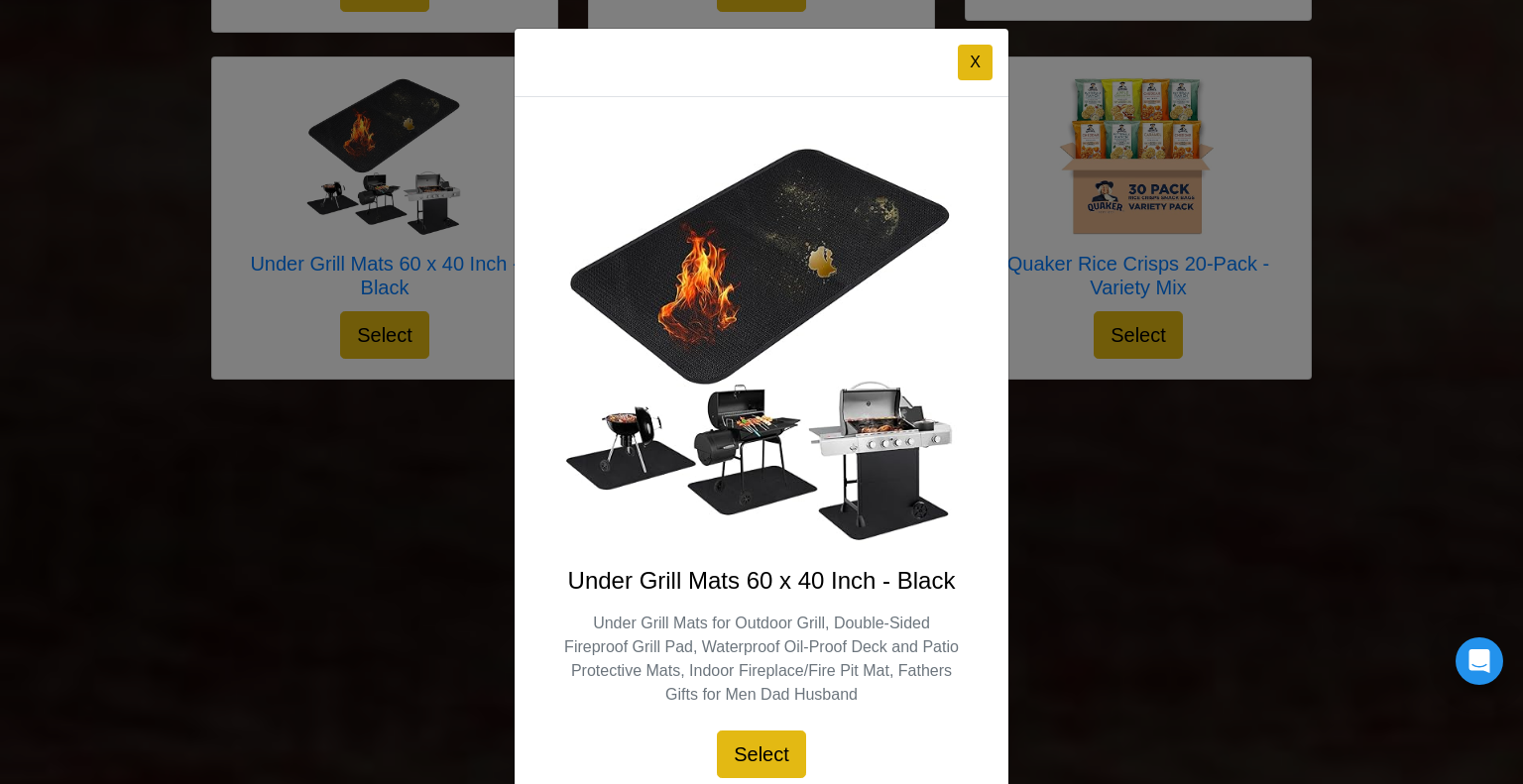 click on "X
Under Grill Mats 60 x 40 Inch - Black
Under Grill Mats for Outdoor Grill, Double-Sided Fireproof Grill Pad, Waterproof Oil-Proof Deck and Patio Protective Mats, Indoor Fireplace/Fire Pit Mat, Fathers Gifts for Men Dad Husband
Select" at bounding box center (762, 392) 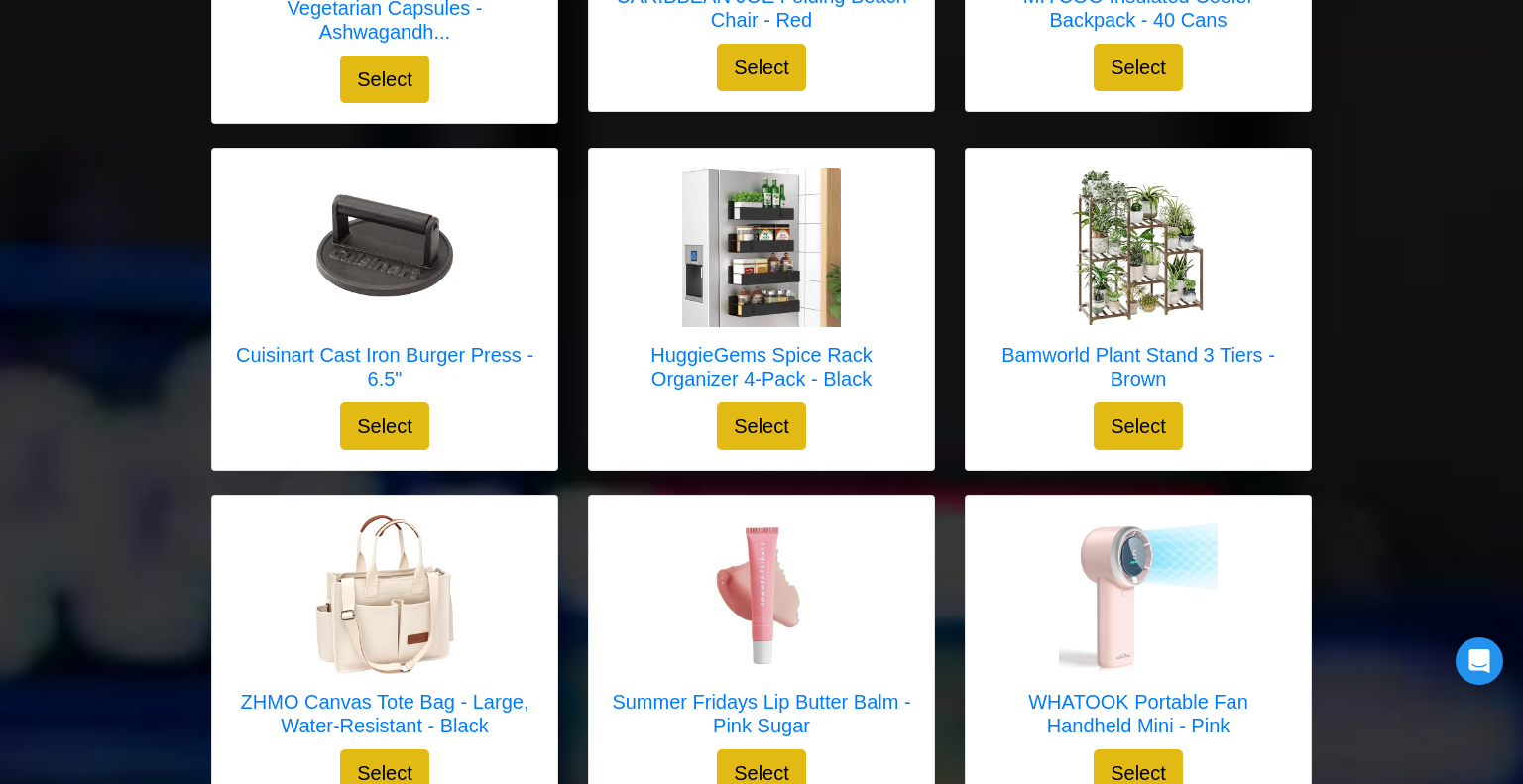 scroll, scrollTop: 1249, scrollLeft: 0, axis: vertical 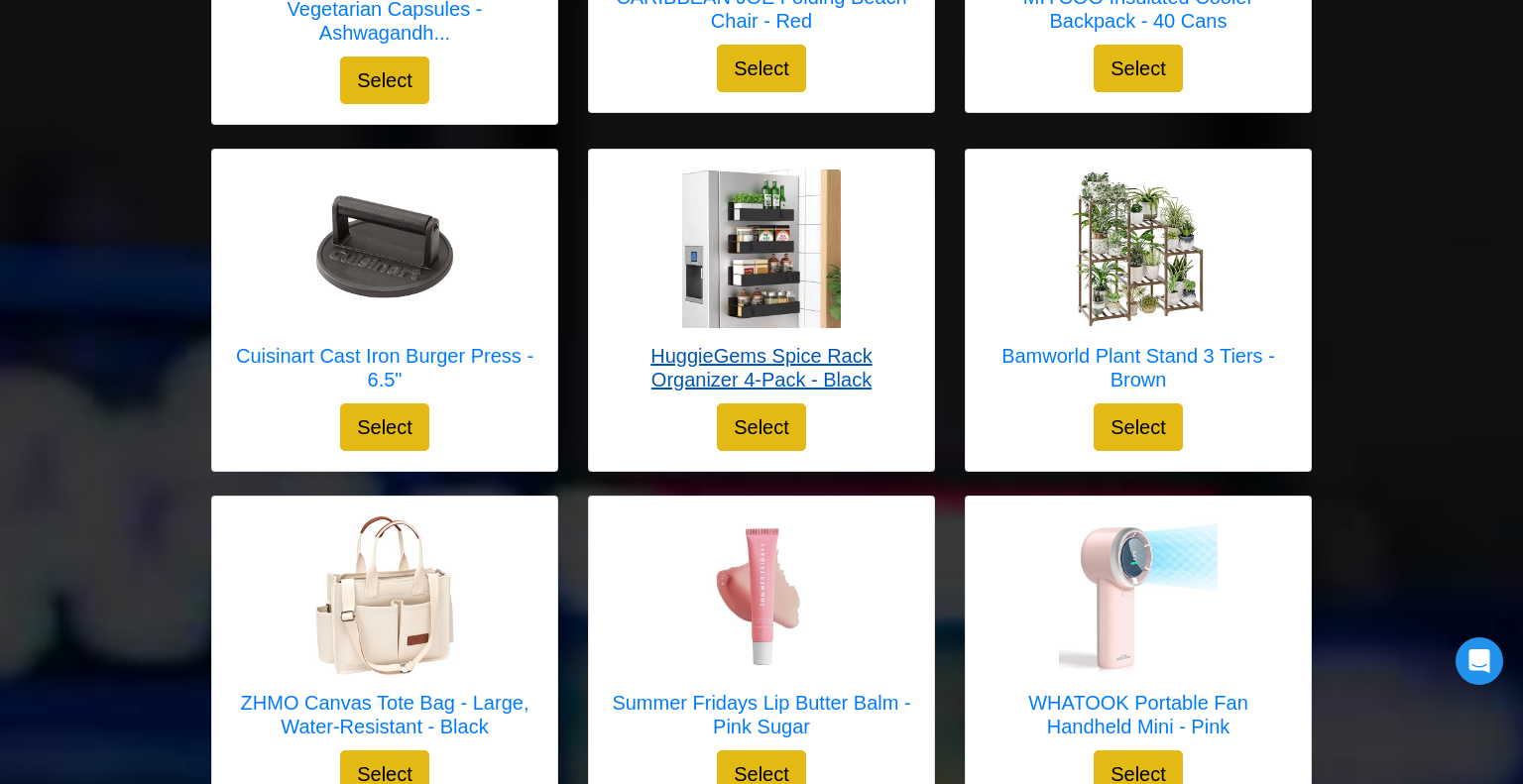 click on "HuggieGems Spice Rack Organizer 4-Pack - Black" at bounding box center [762, 368] 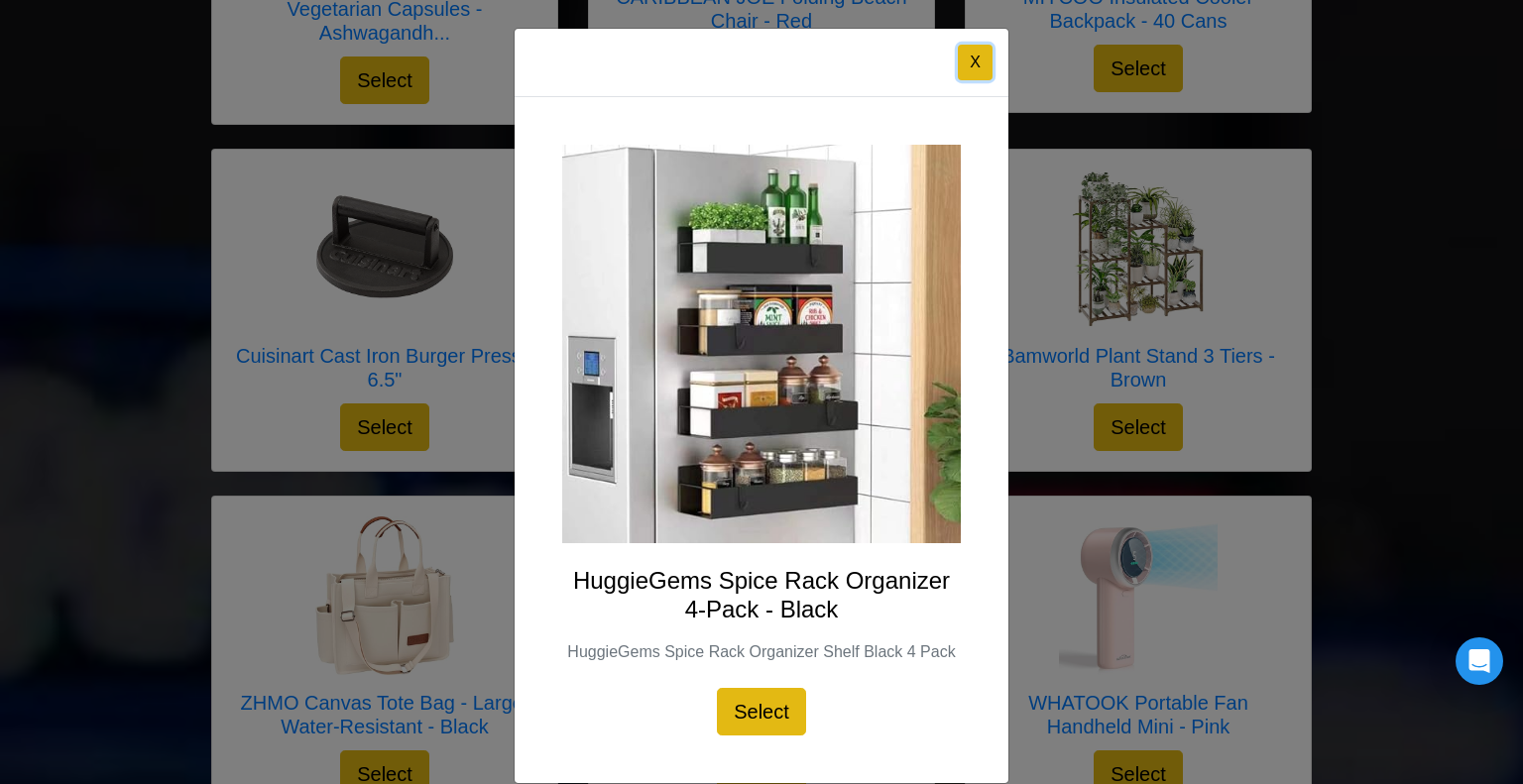 click on "X" at bounding box center (975, 62) 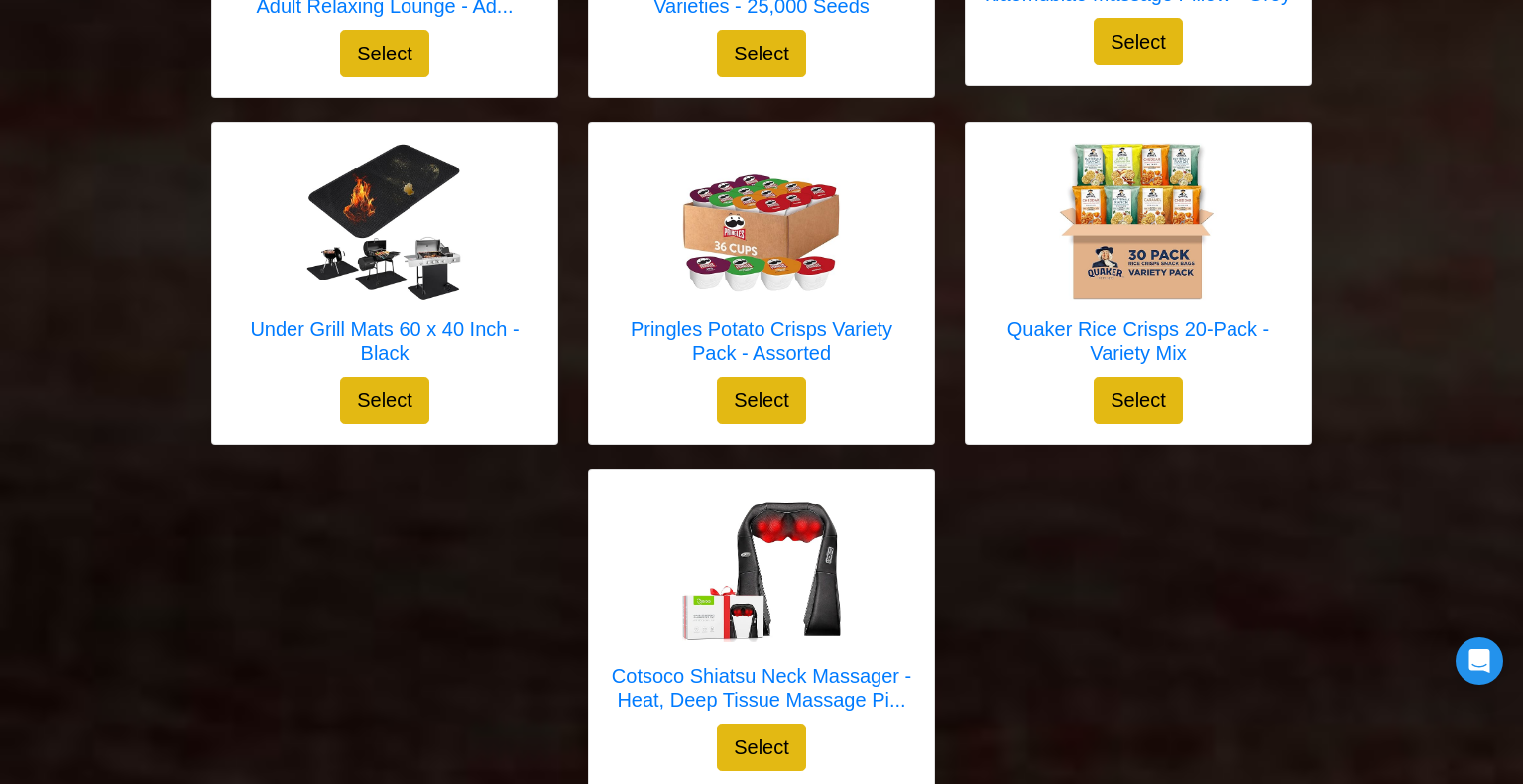 scroll, scrollTop: 5504, scrollLeft: 0, axis: vertical 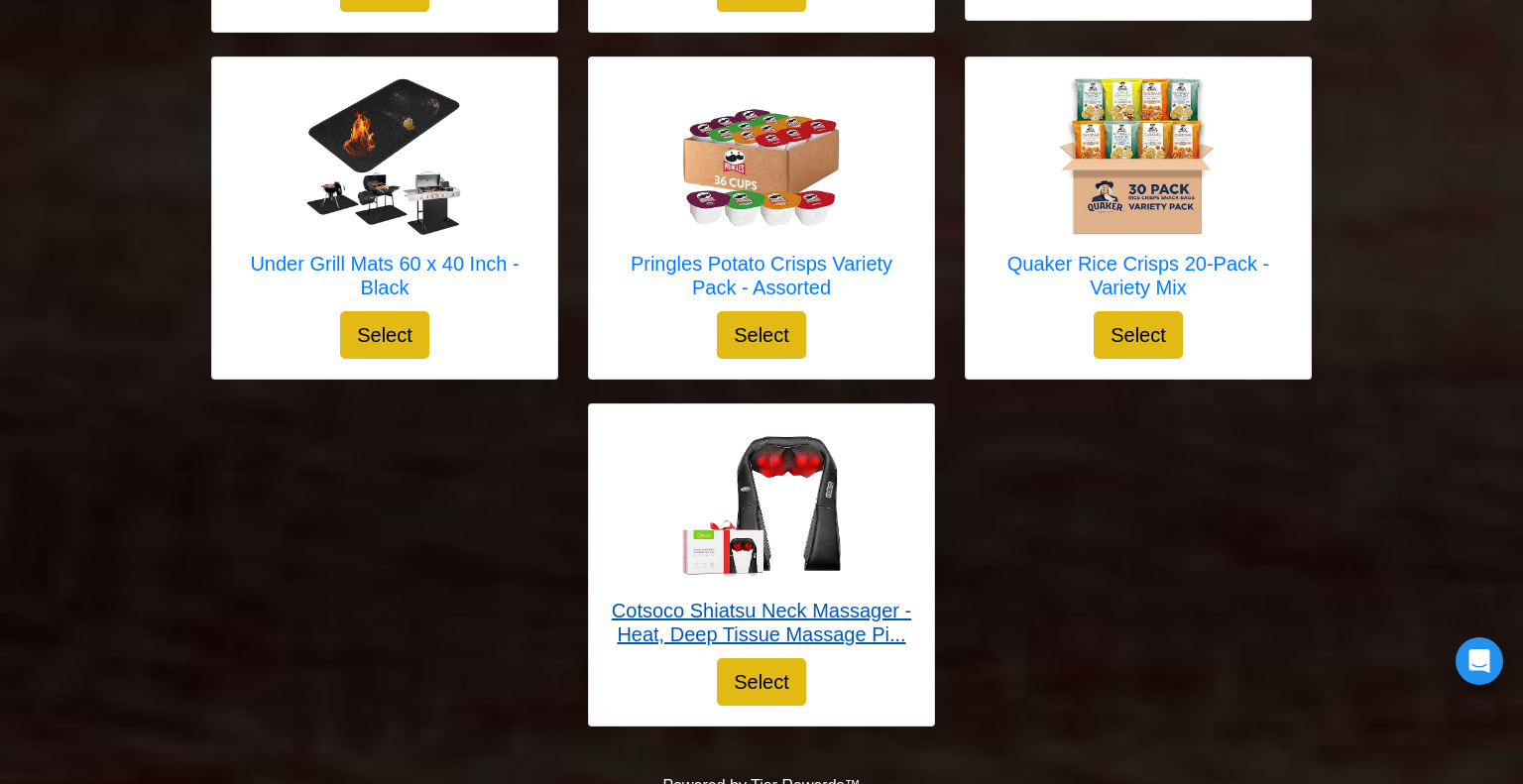 click on "Cotsoco Shiatsu Neck Massager - Heat, Deep Tissue Massage Pi..." at bounding box center [762, 622] 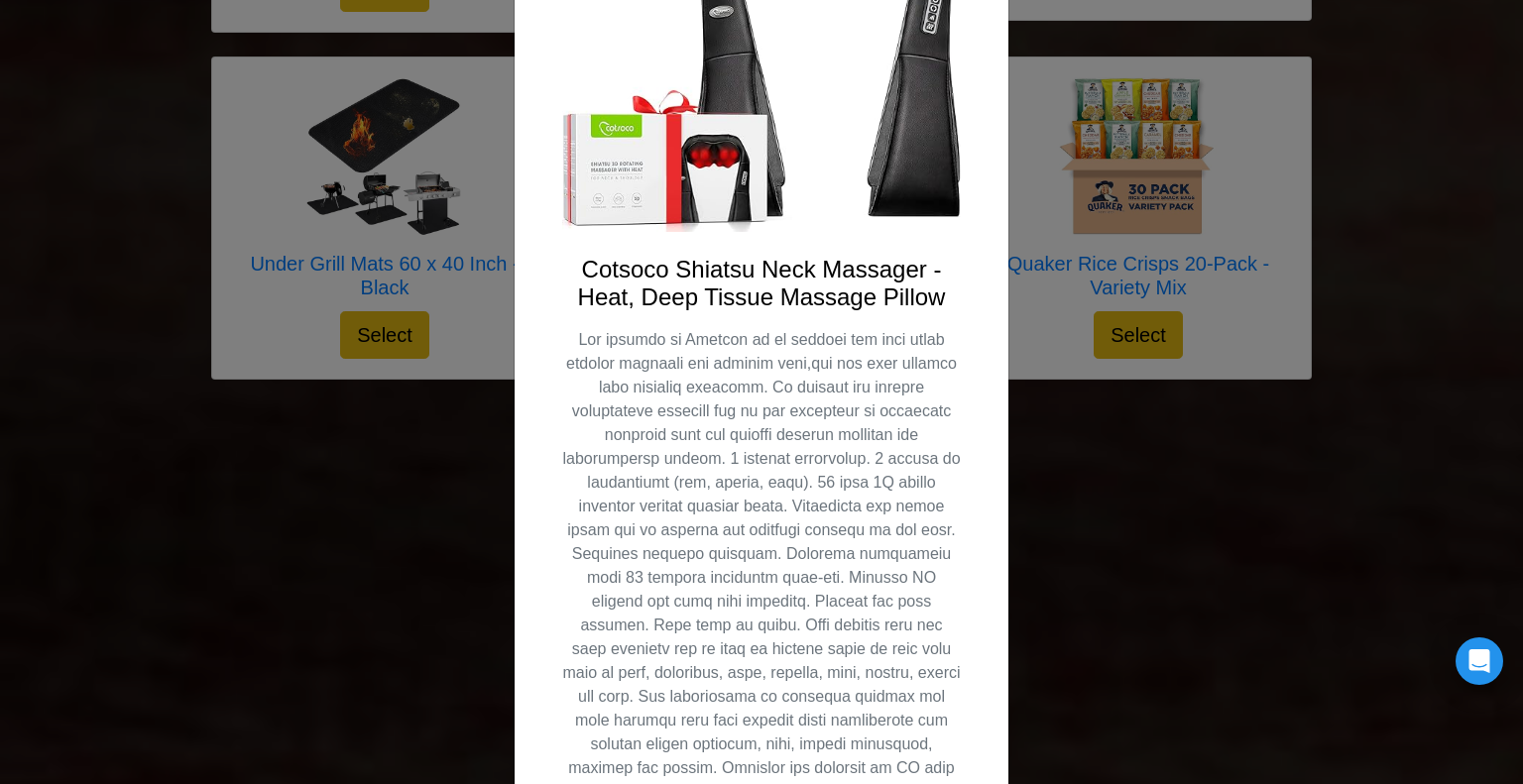 scroll, scrollTop: 0, scrollLeft: 0, axis: both 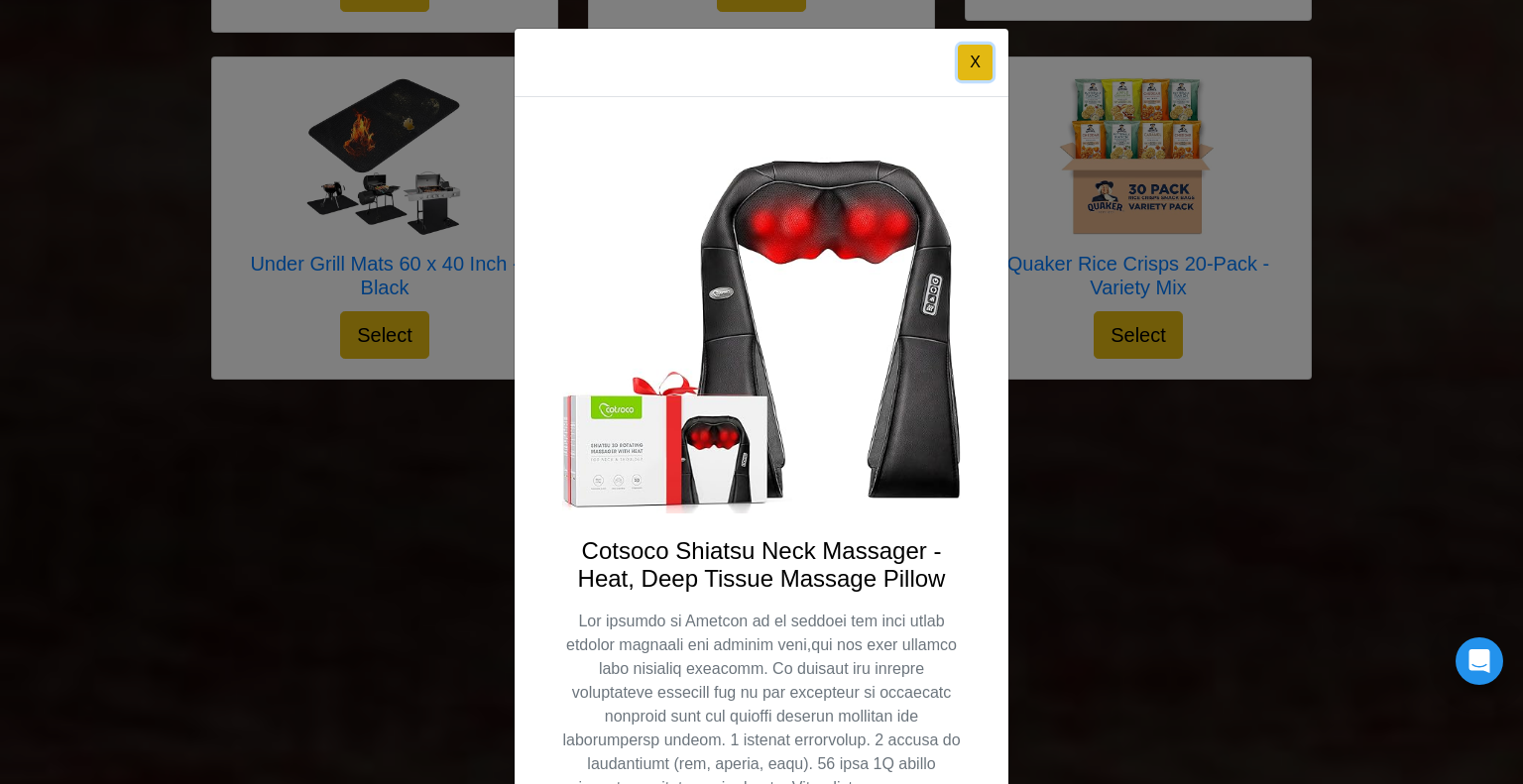 click on "X" at bounding box center [975, 62] 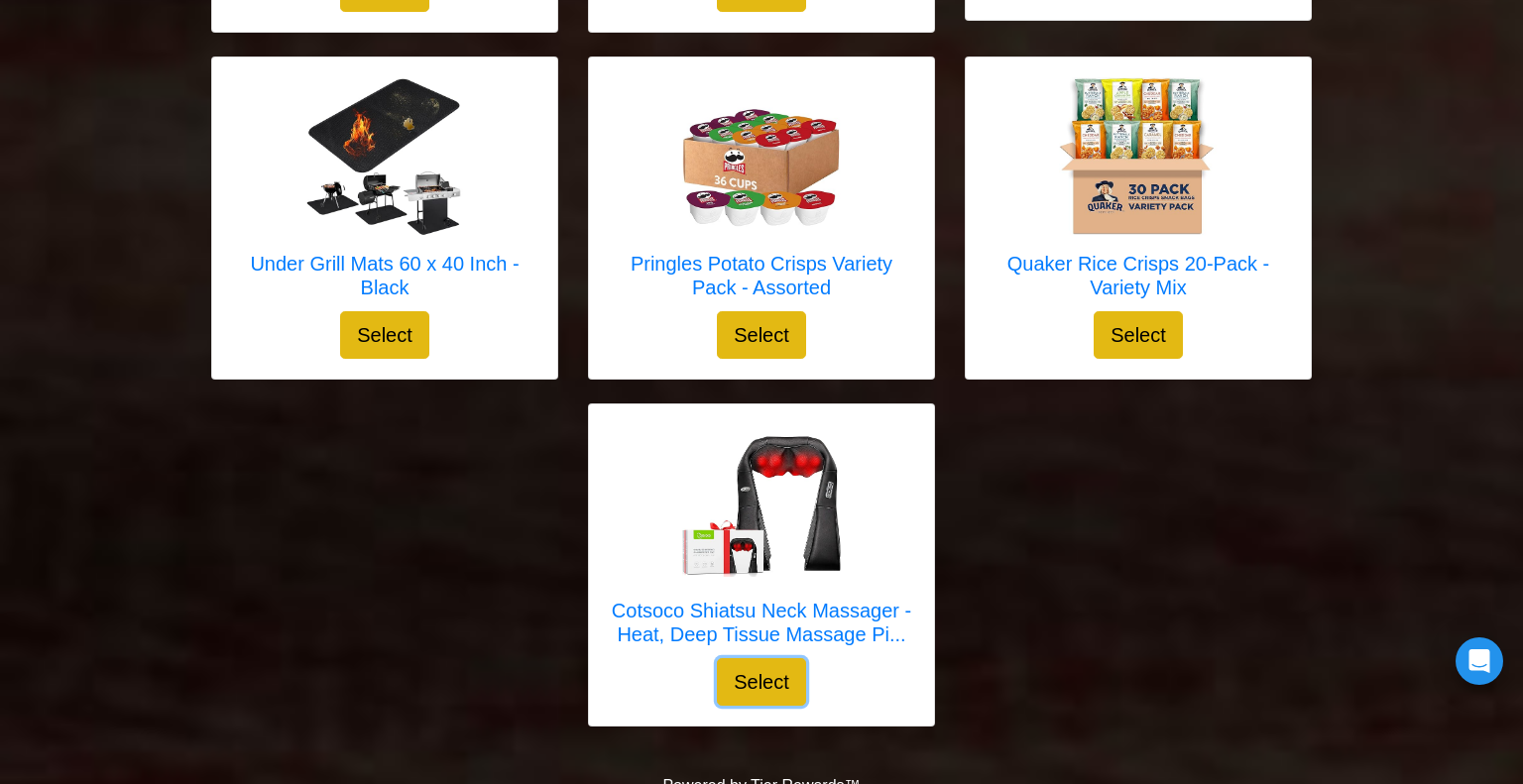 click on "Select" at bounding box center [762, 682] 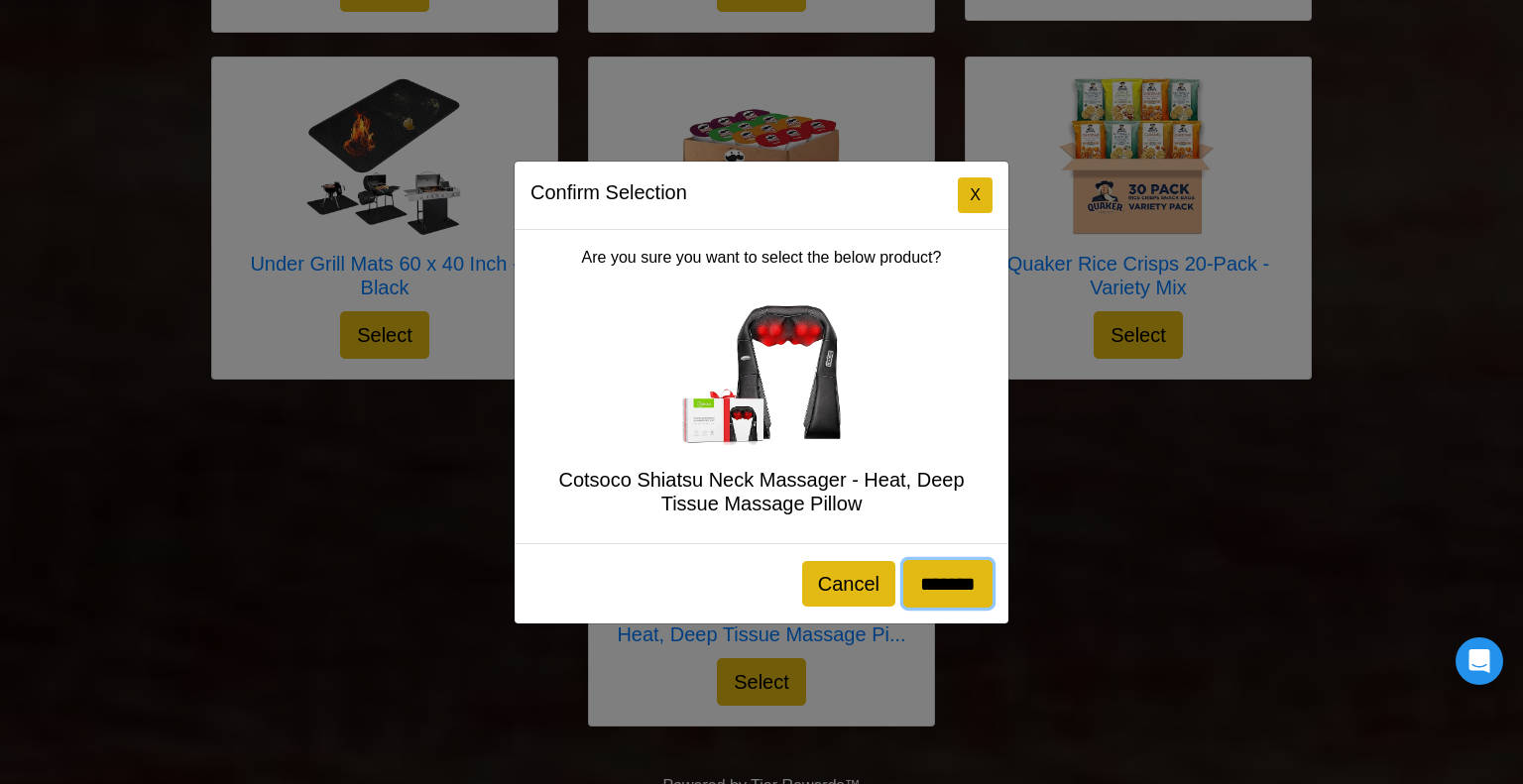 click on "*******" at bounding box center [948, 584] 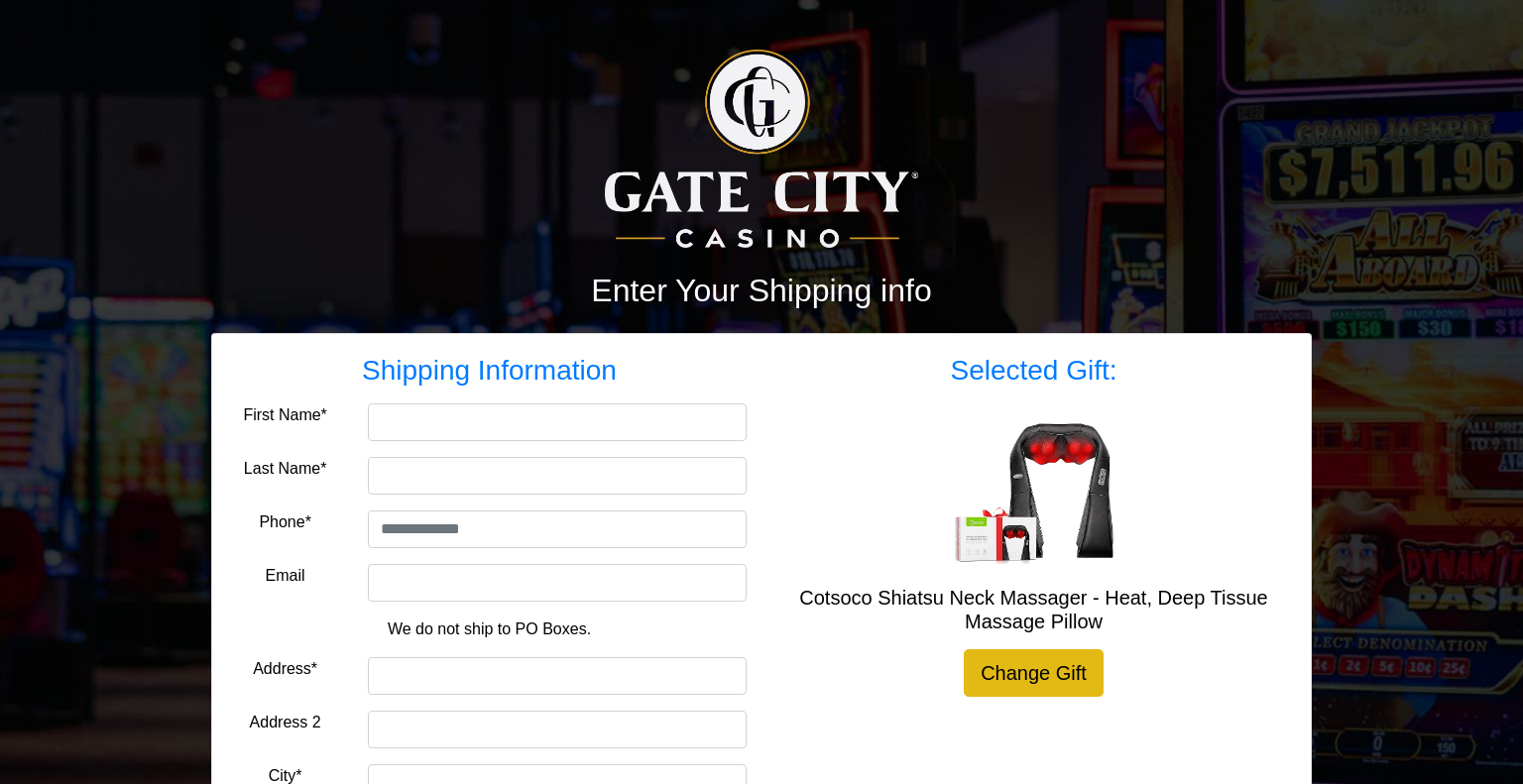 scroll, scrollTop: 0, scrollLeft: 0, axis: both 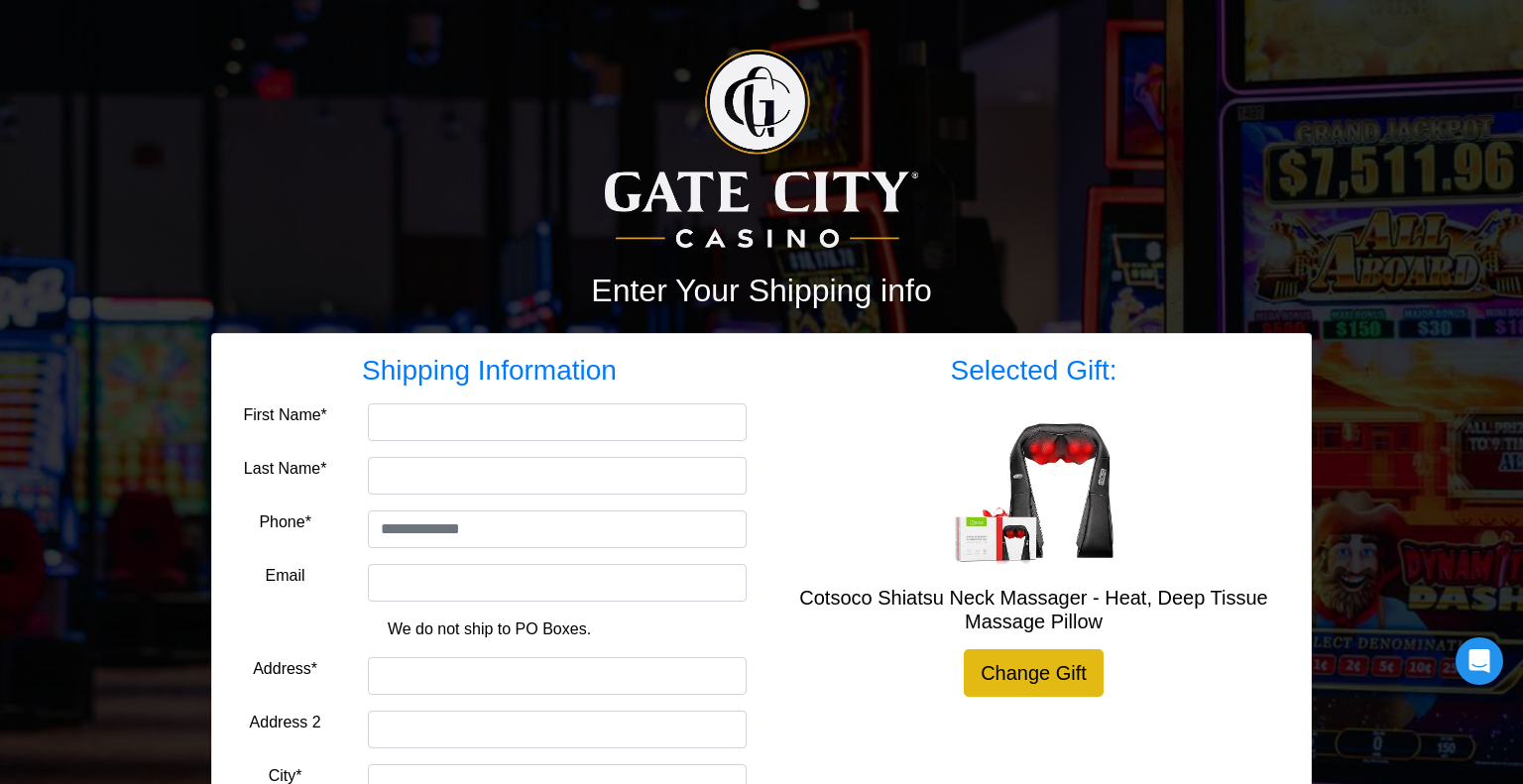 click at bounding box center [557, 422] 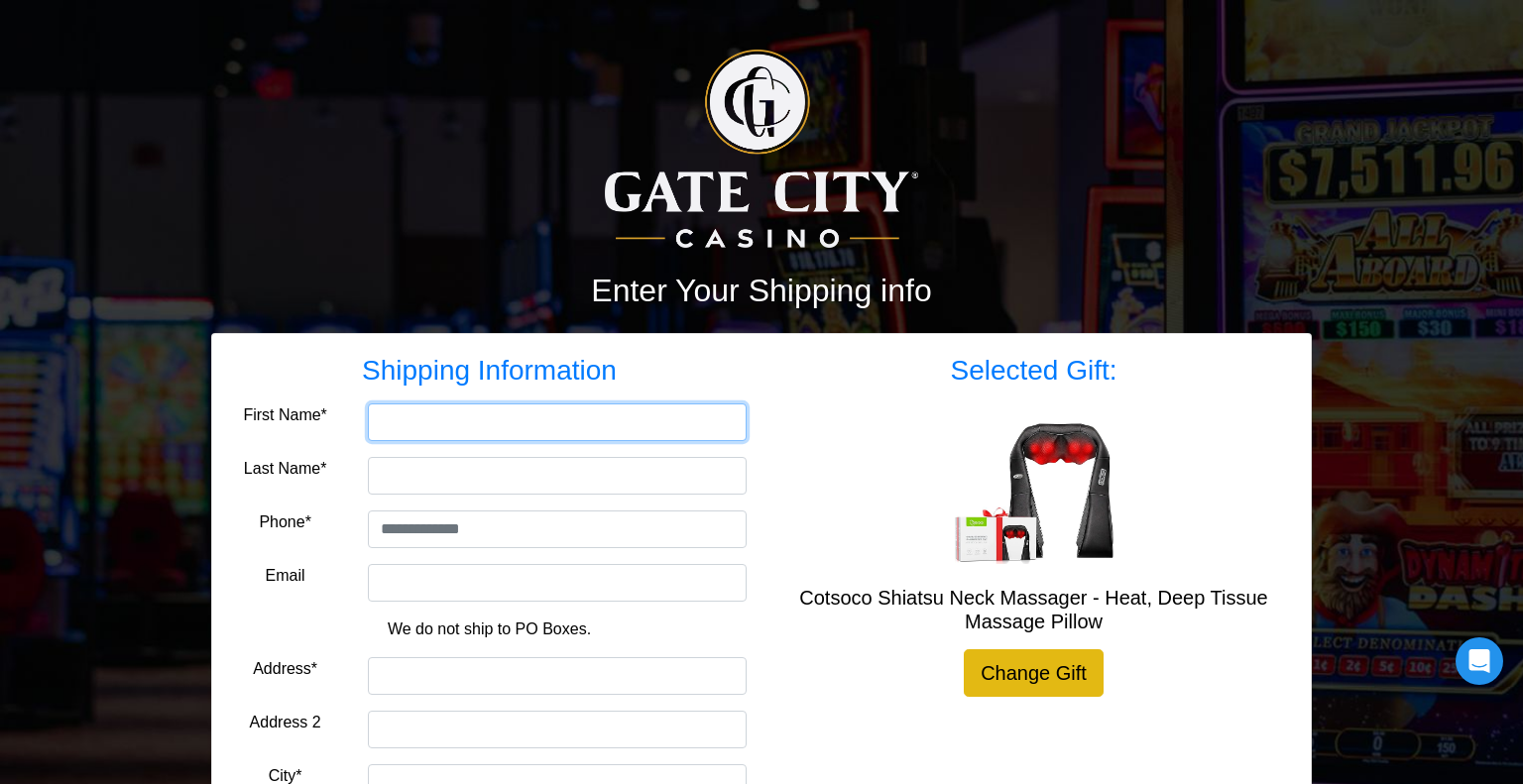click on "First Name*" at bounding box center (557, 422) 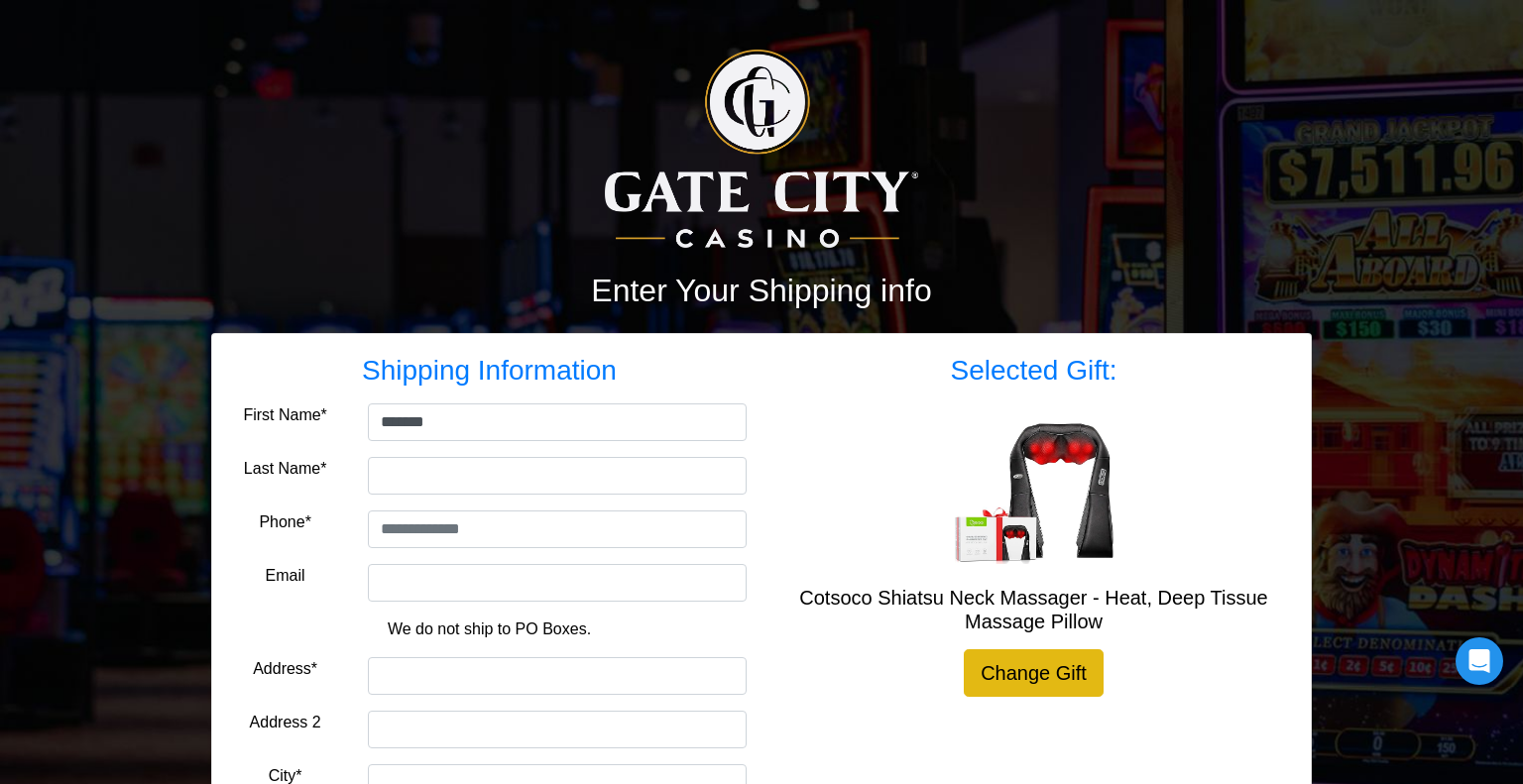 type on "******" 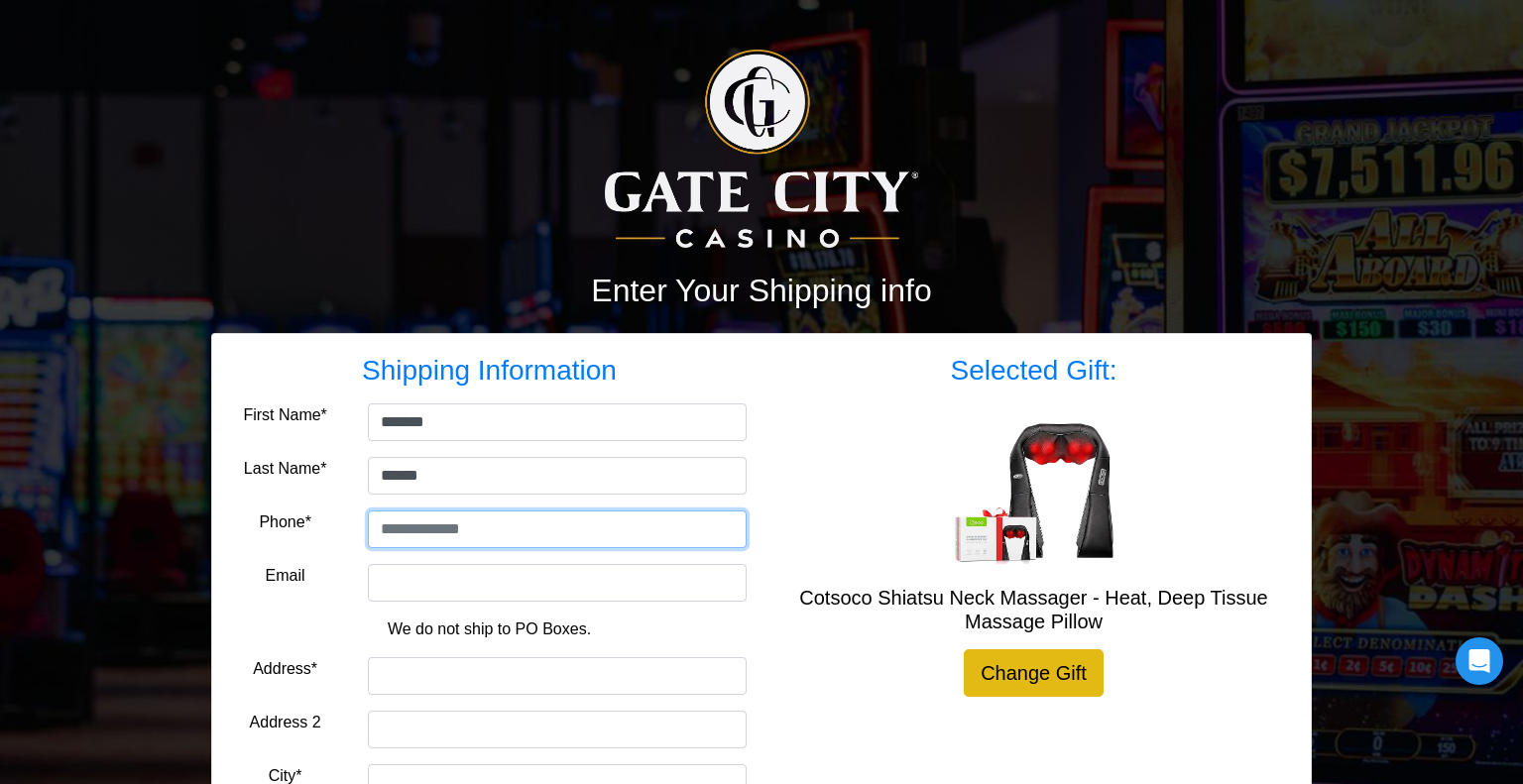 type on "**********" 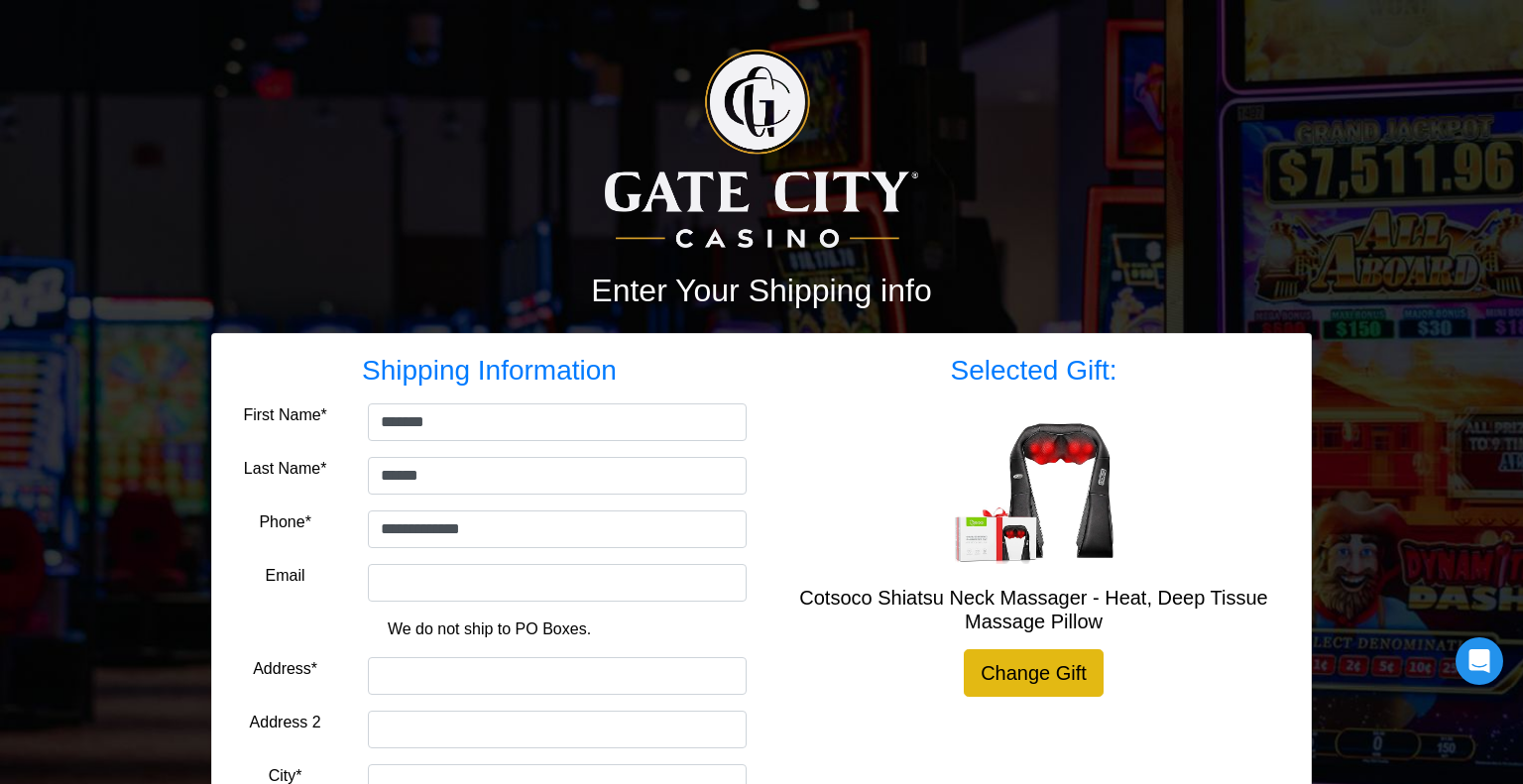 type on "**********" 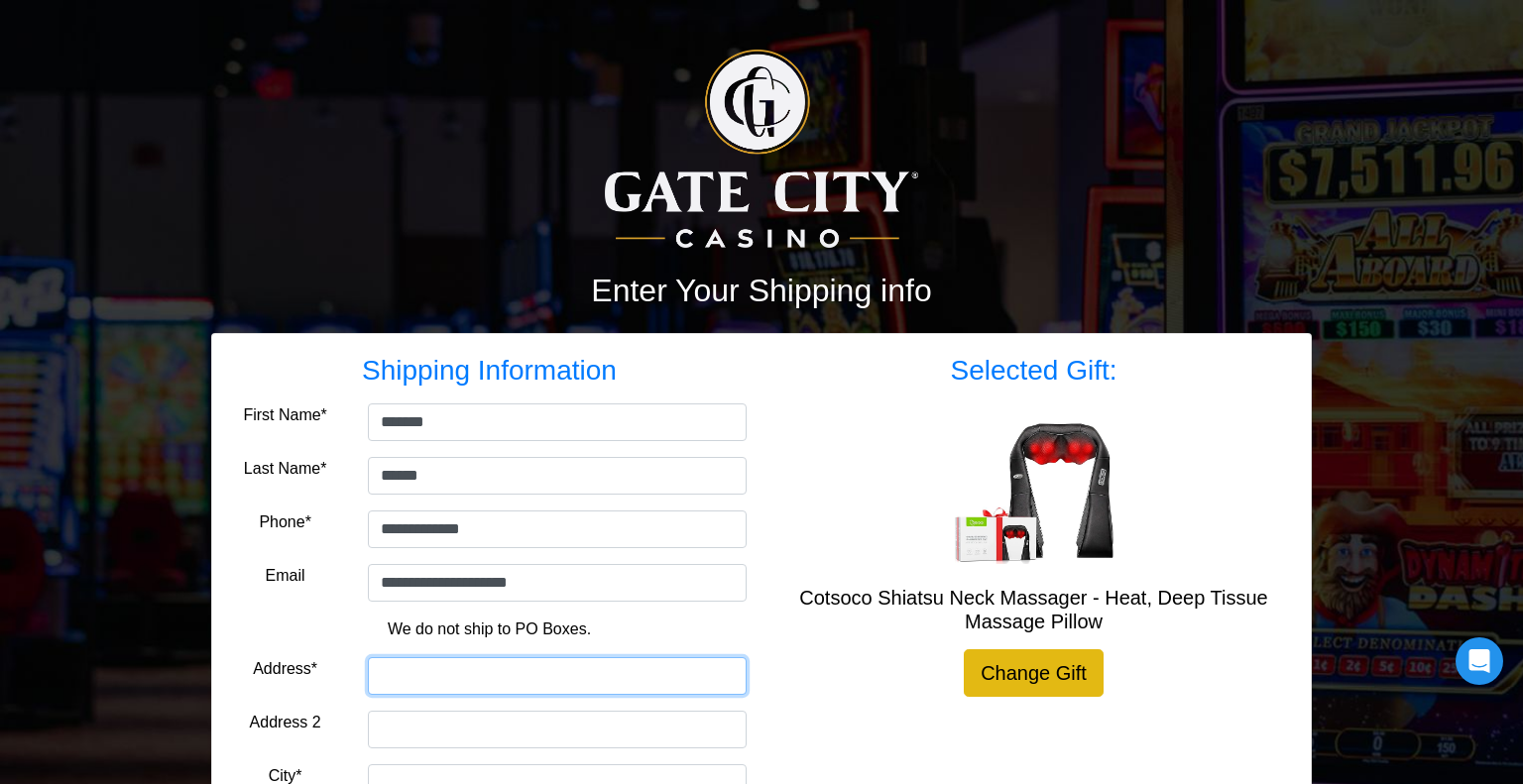 type on "**********" 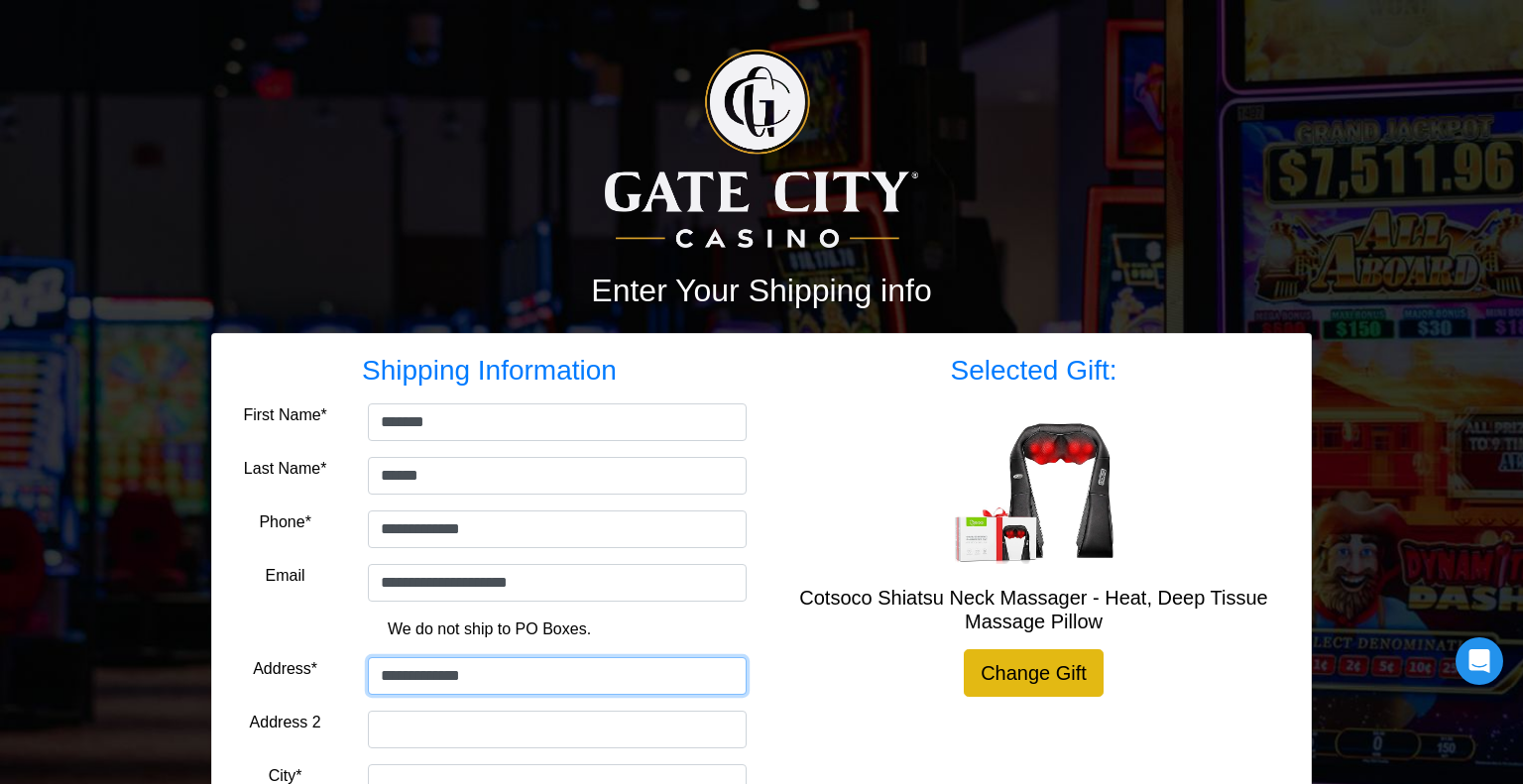 type on "******" 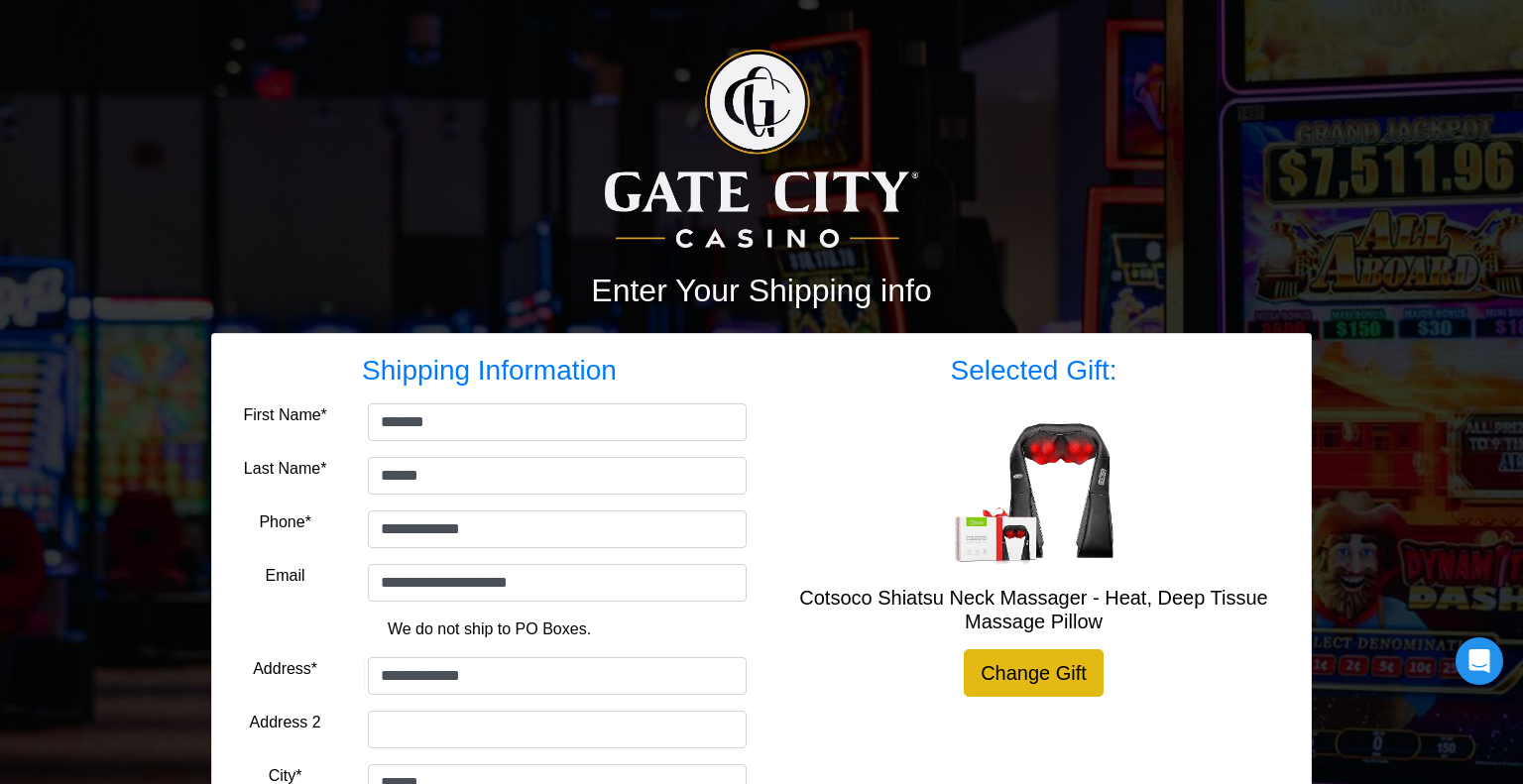 select on "**" 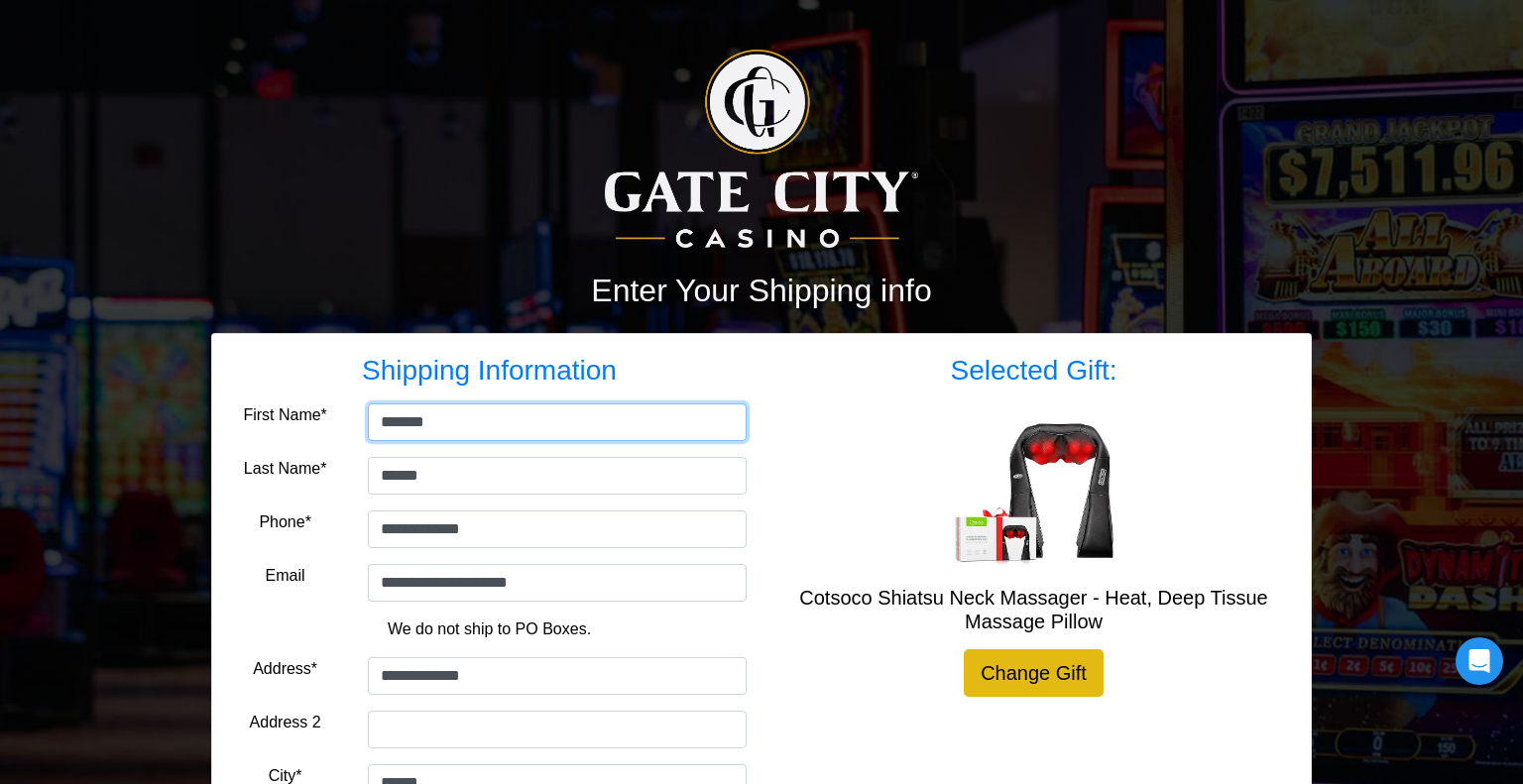 scroll, scrollTop: 293, scrollLeft: 0, axis: vertical 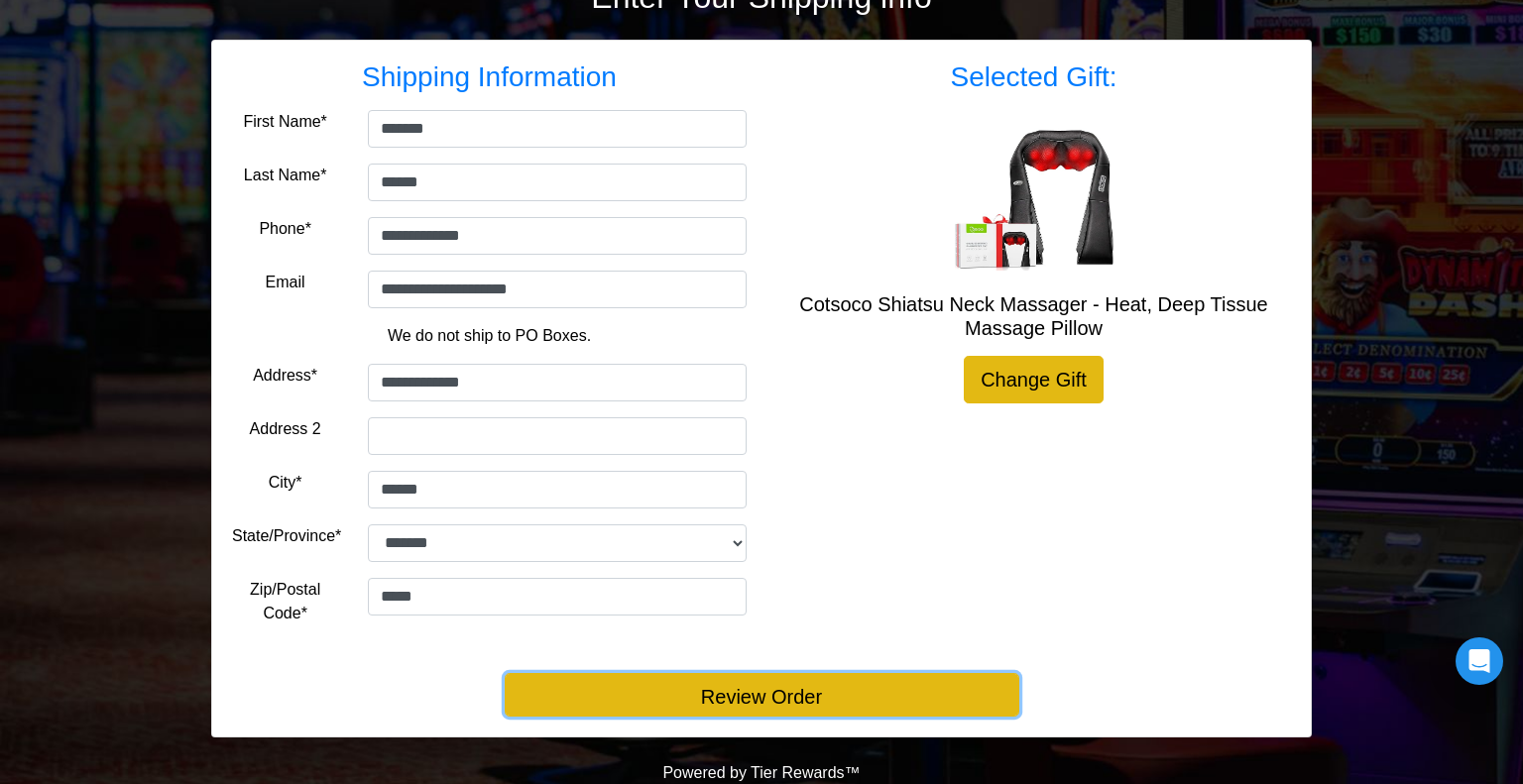click on "Review Order" at bounding box center (762, 695) 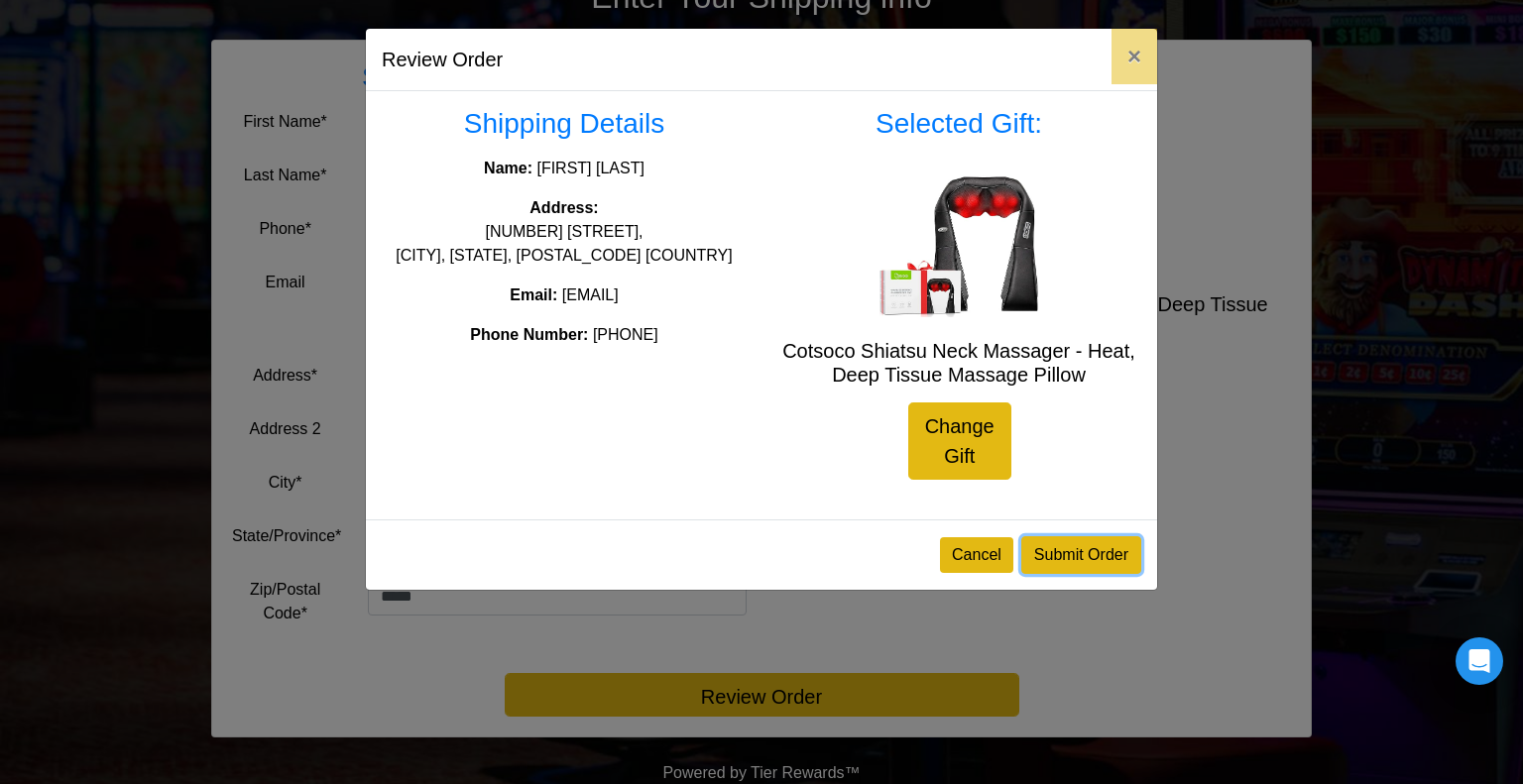 click on "Submit Order" at bounding box center (1081, 555) 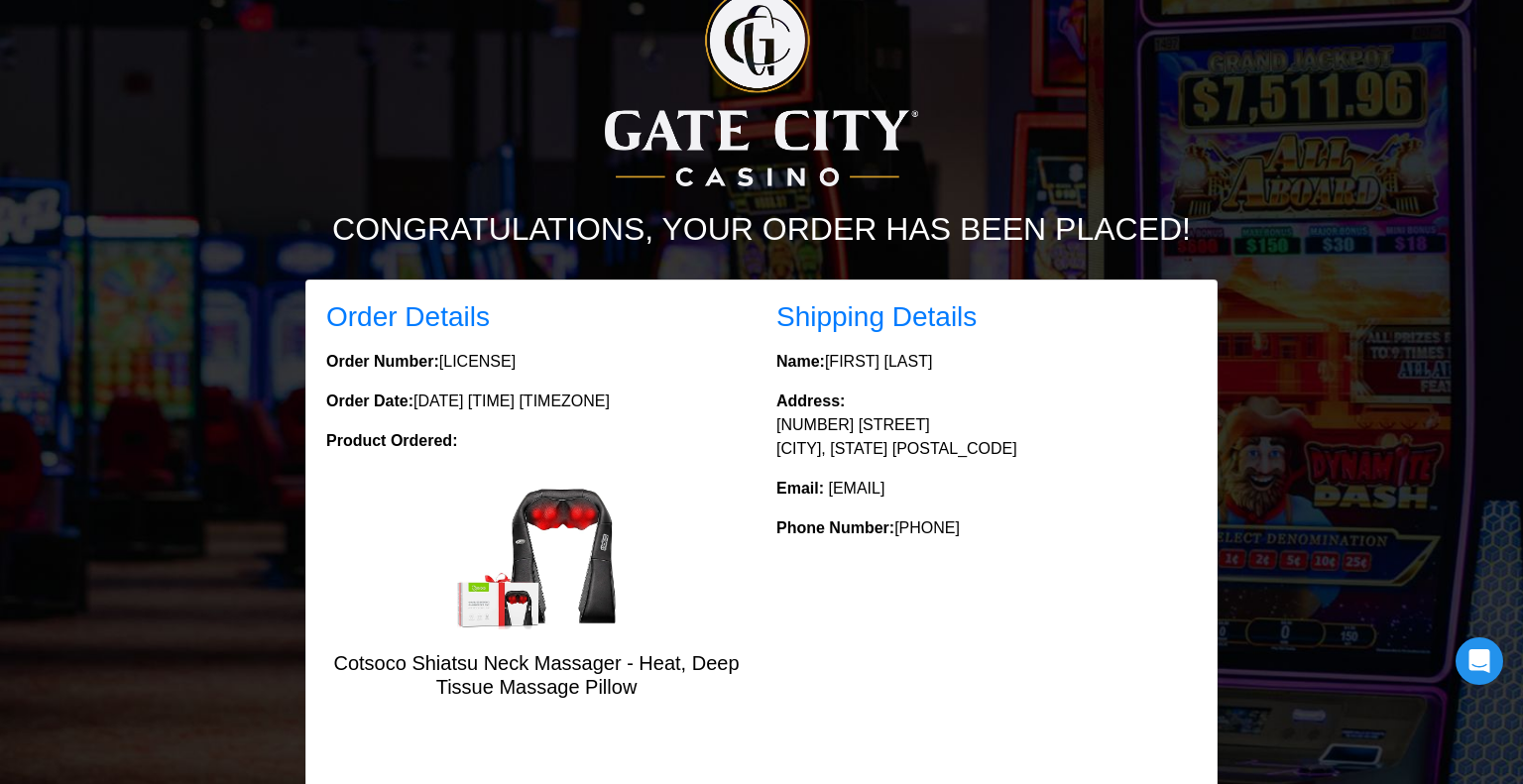 scroll, scrollTop: 222, scrollLeft: 0, axis: vertical 